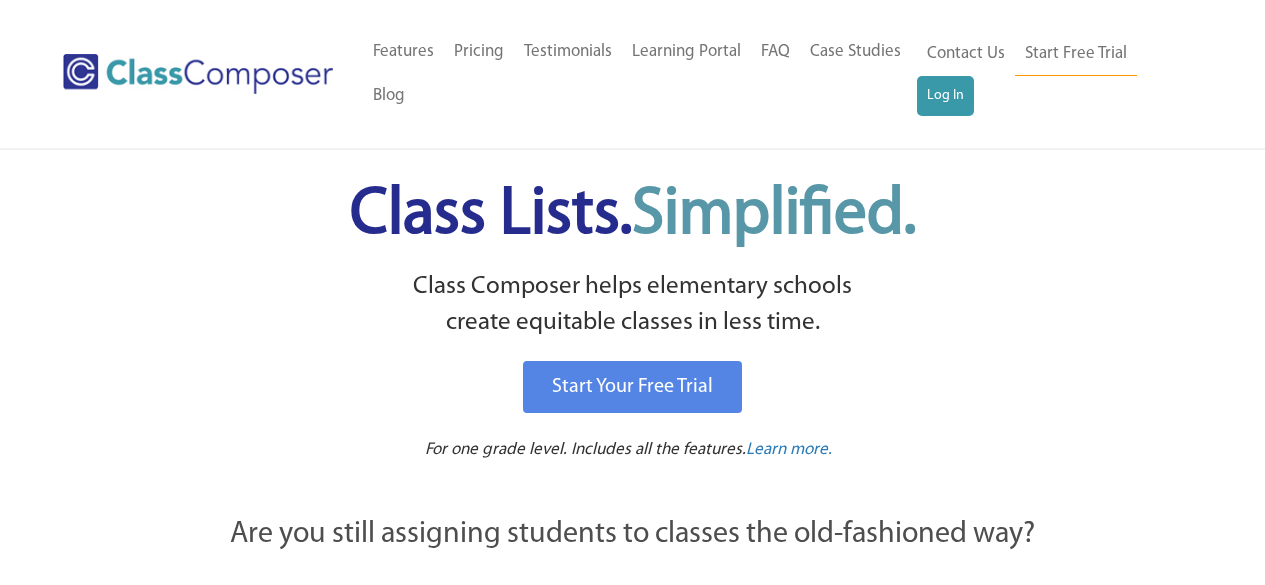scroll, scrollTop: 0, scrollLeft: 0, axis: both 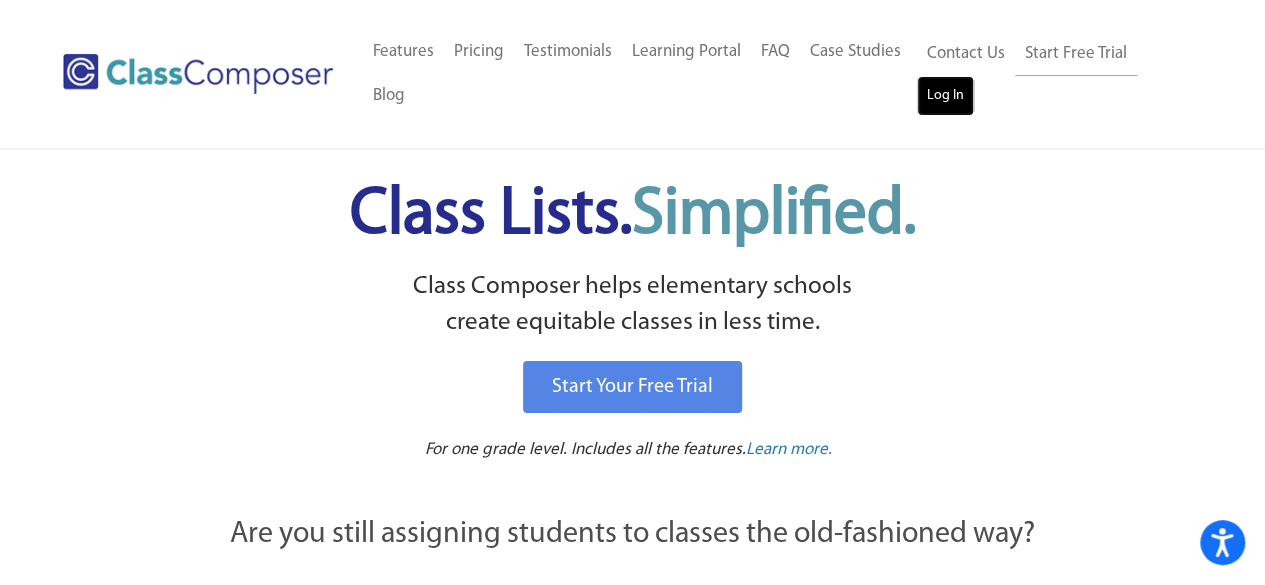 click on "Log In" at bounding box center [945, 96] 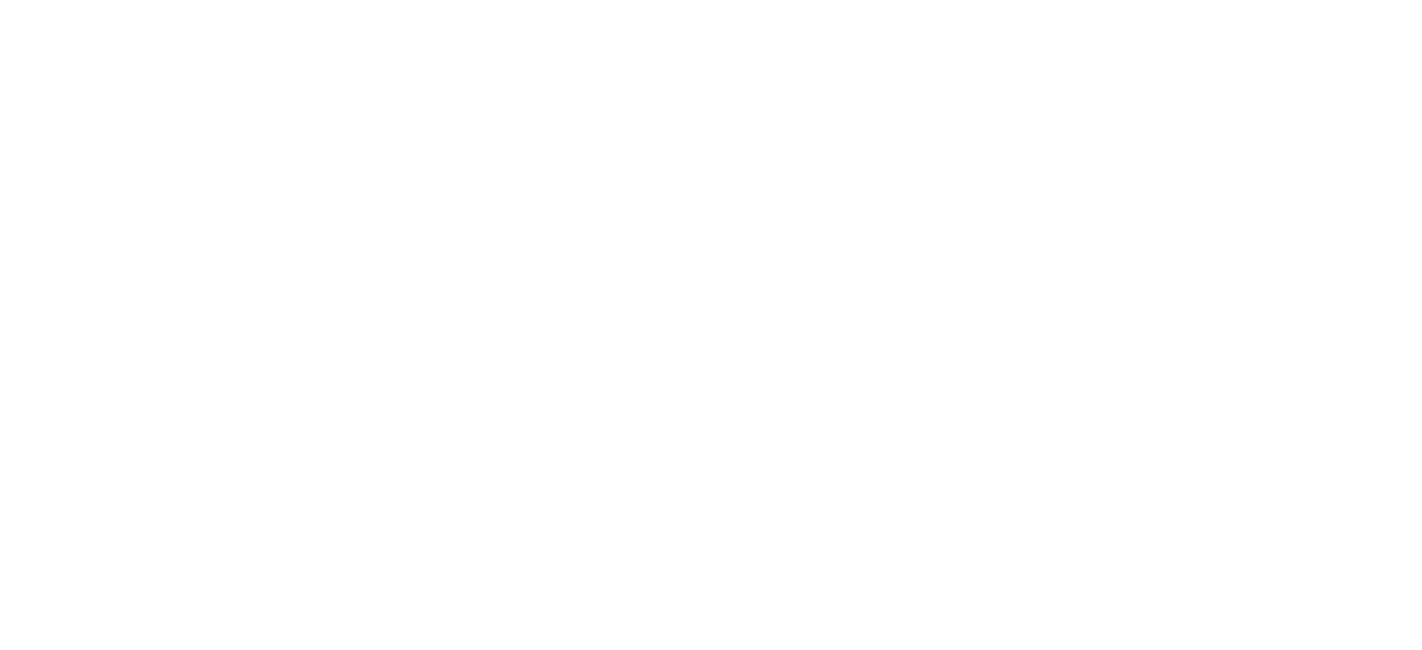 scroll, scrollTop: 0, scrollLeft: 0, axis: both 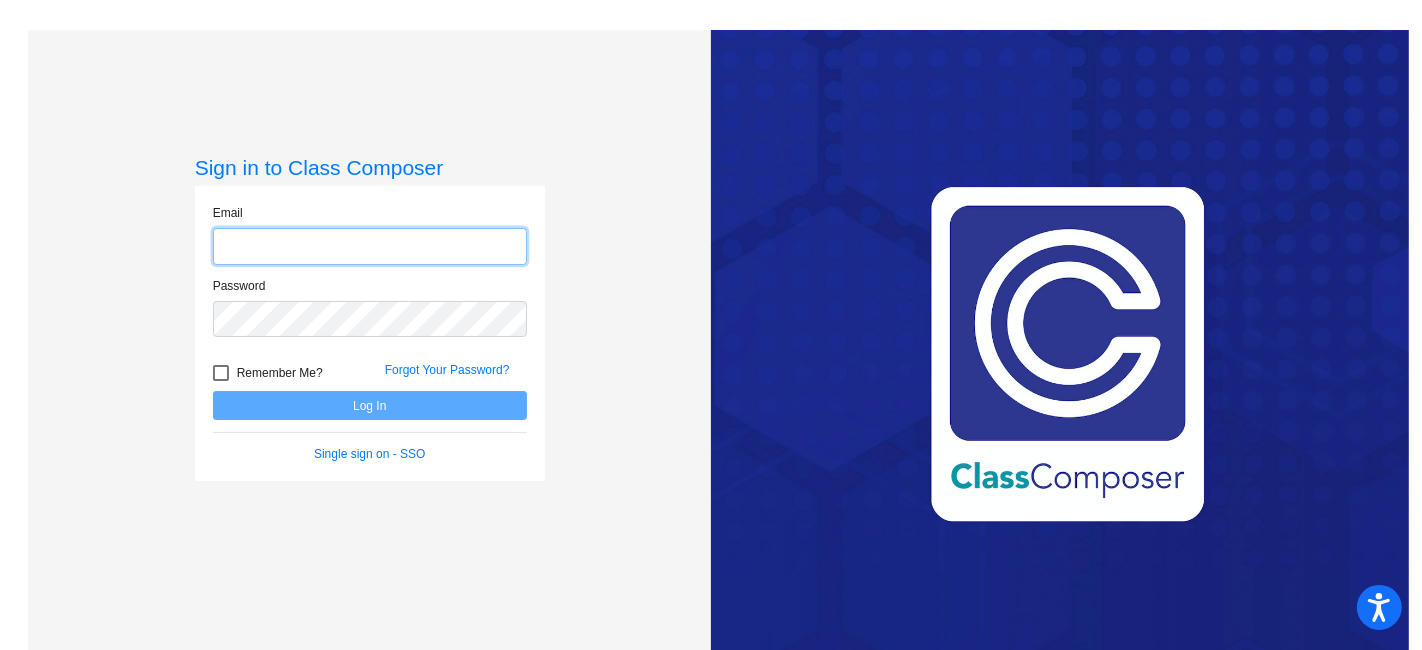 click 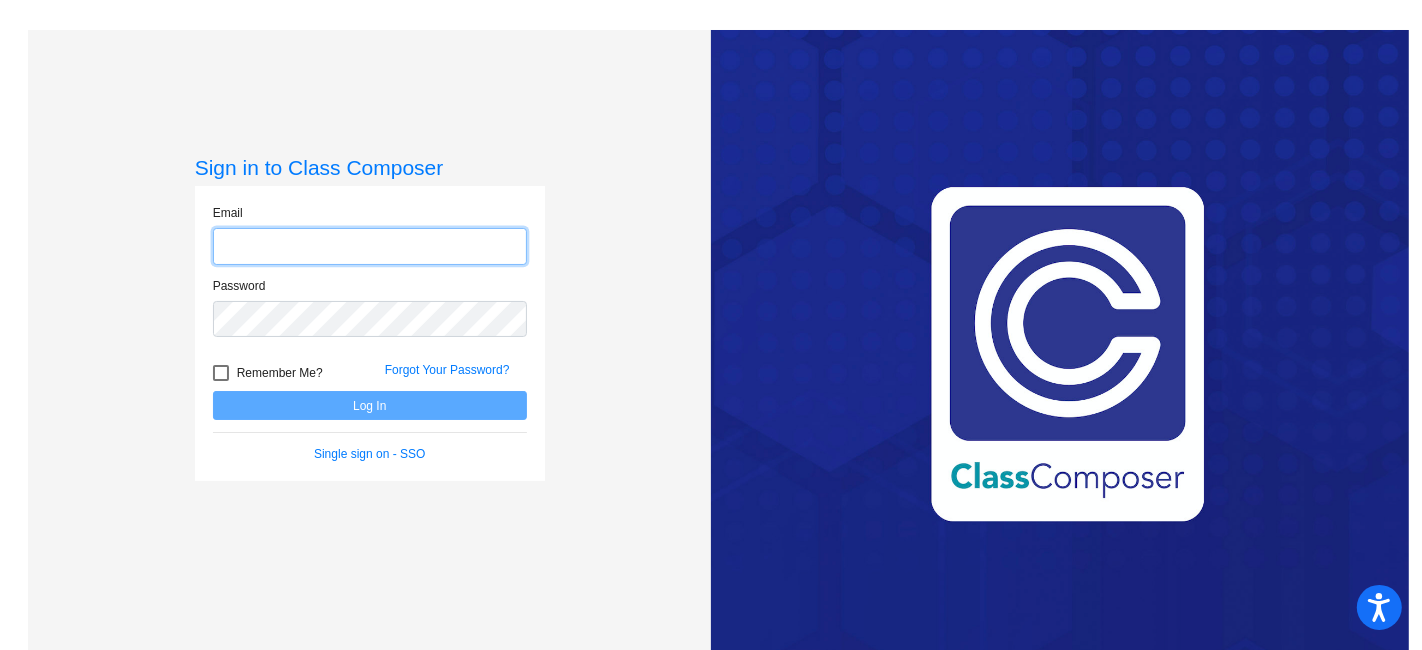 type on "[PERSON_NAME][EMAIL_ADDRESS][PERSON_NAME][DOMAIN_NAME]" 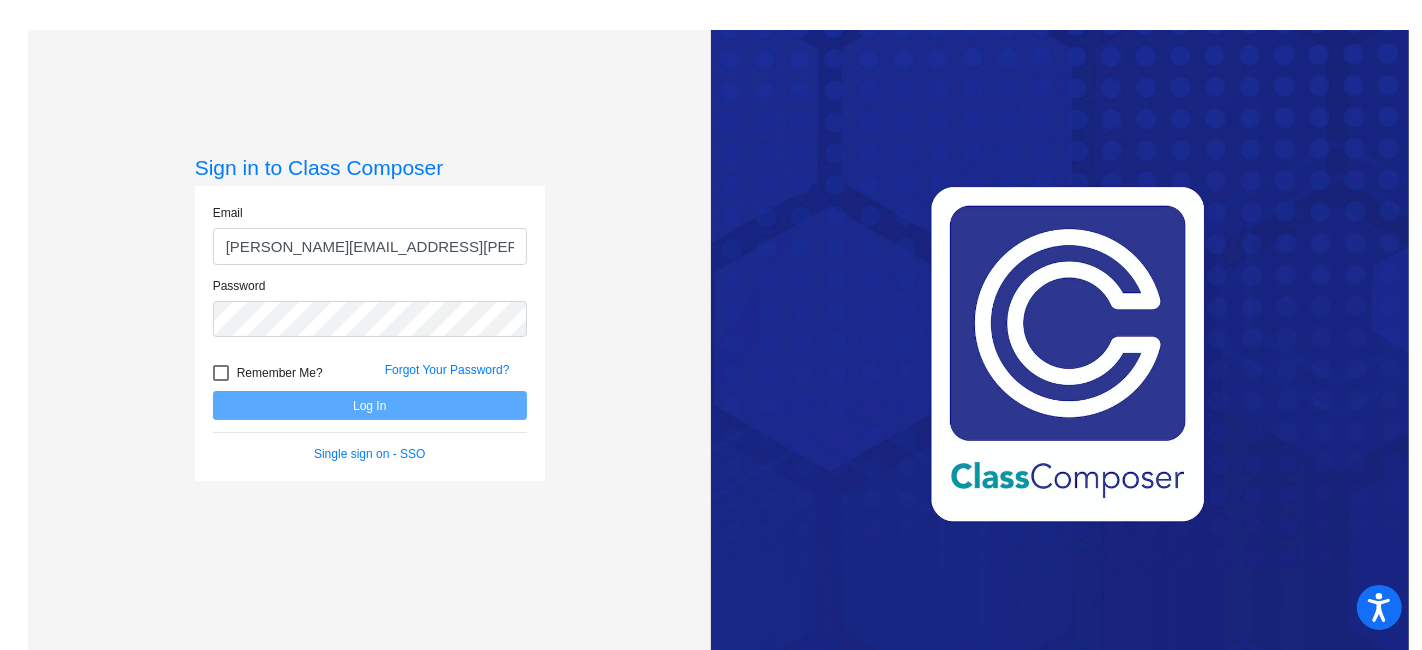click on "Email stephanie.tierney@gcpsk12.org Password   Remember Me? Forgot Your Password?  Log In   Single sign on - SSO" 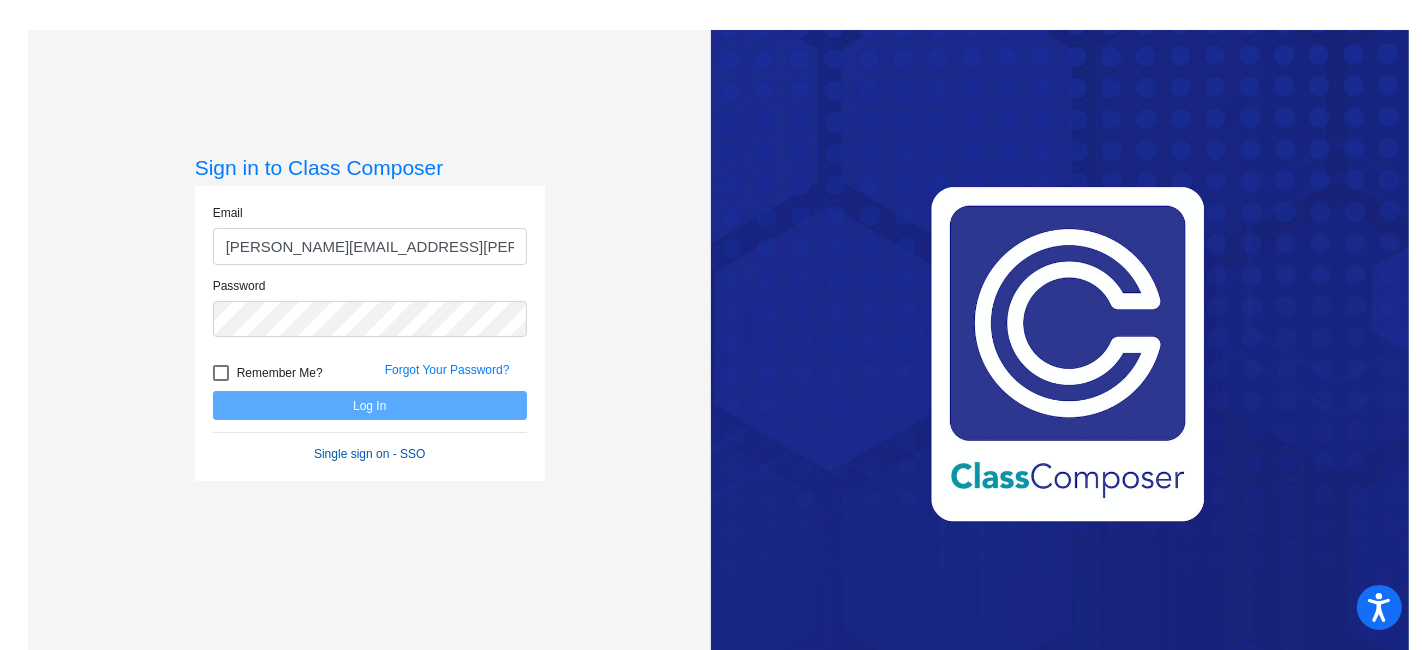 click on "Single sign on - SSO" 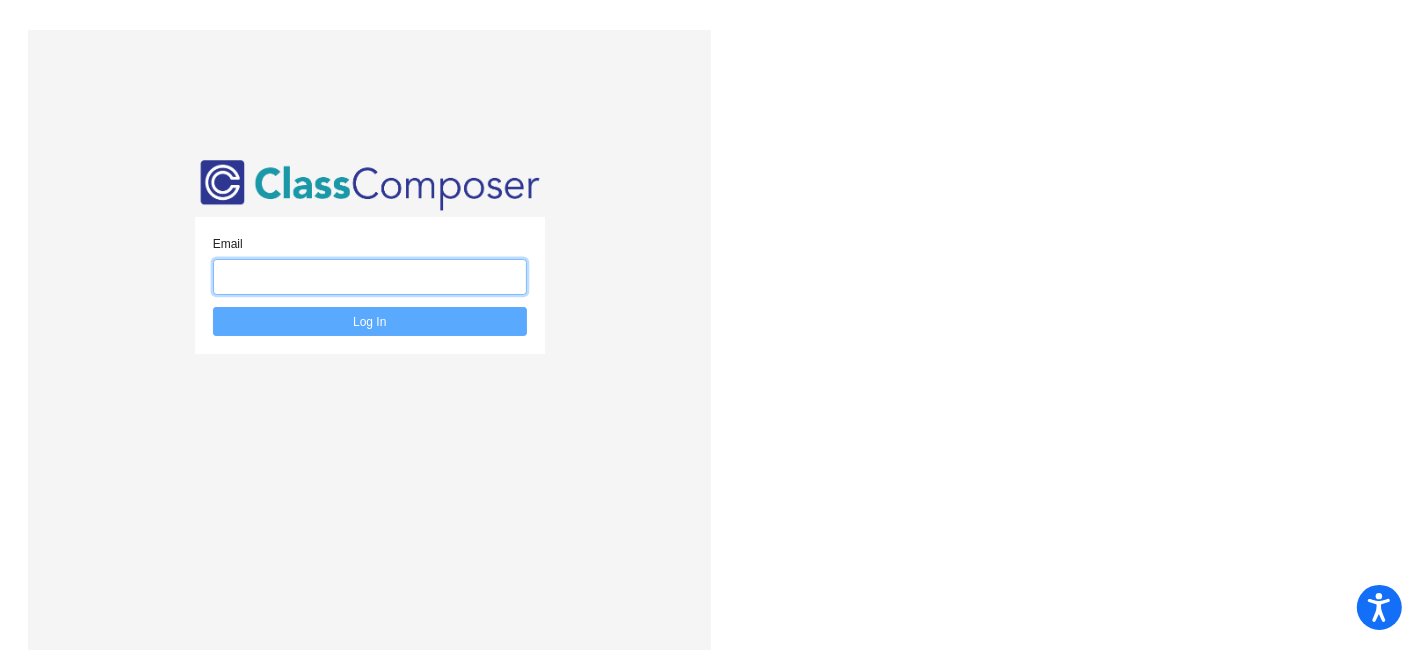 click 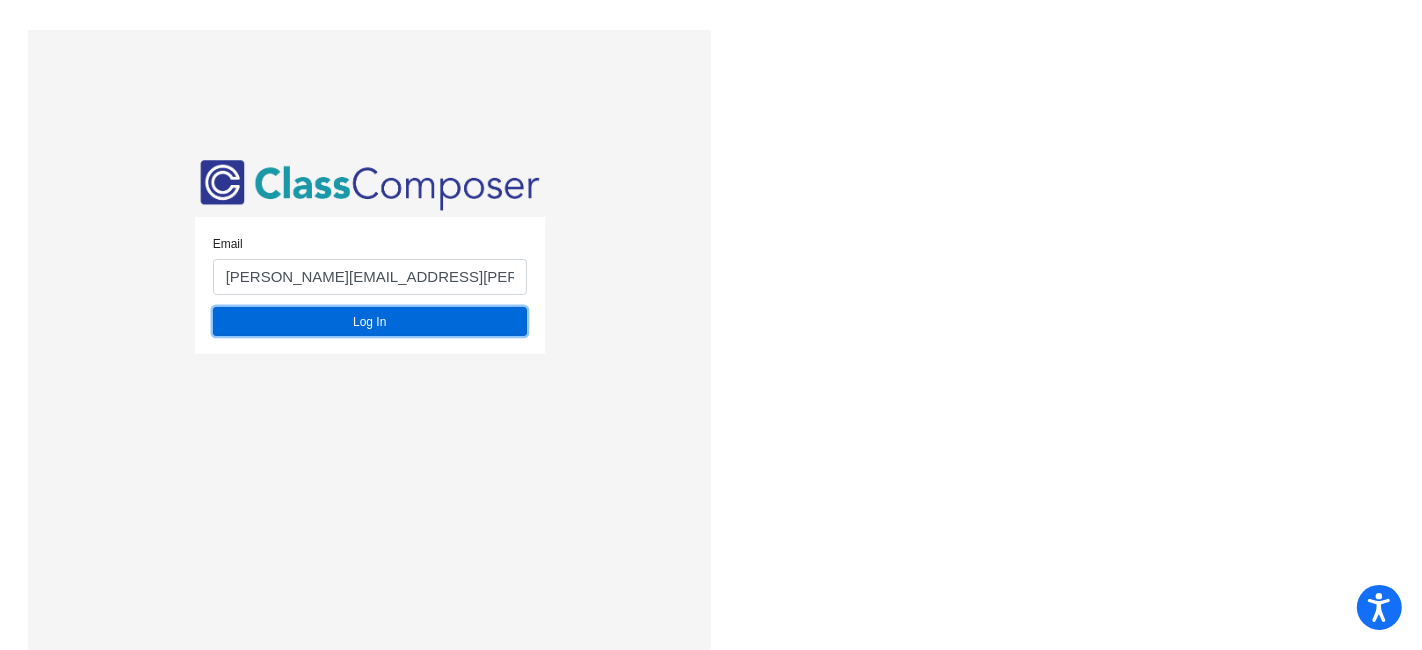 click on "Log In" 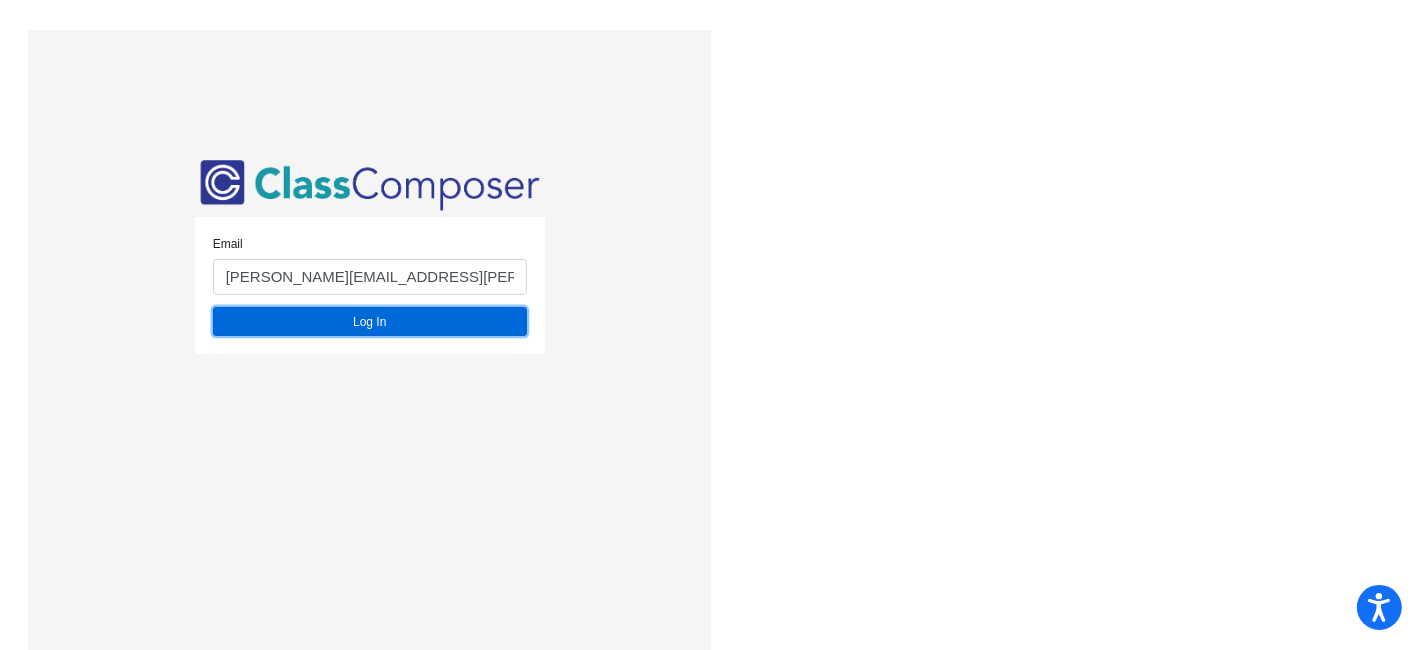 click on "Log In" 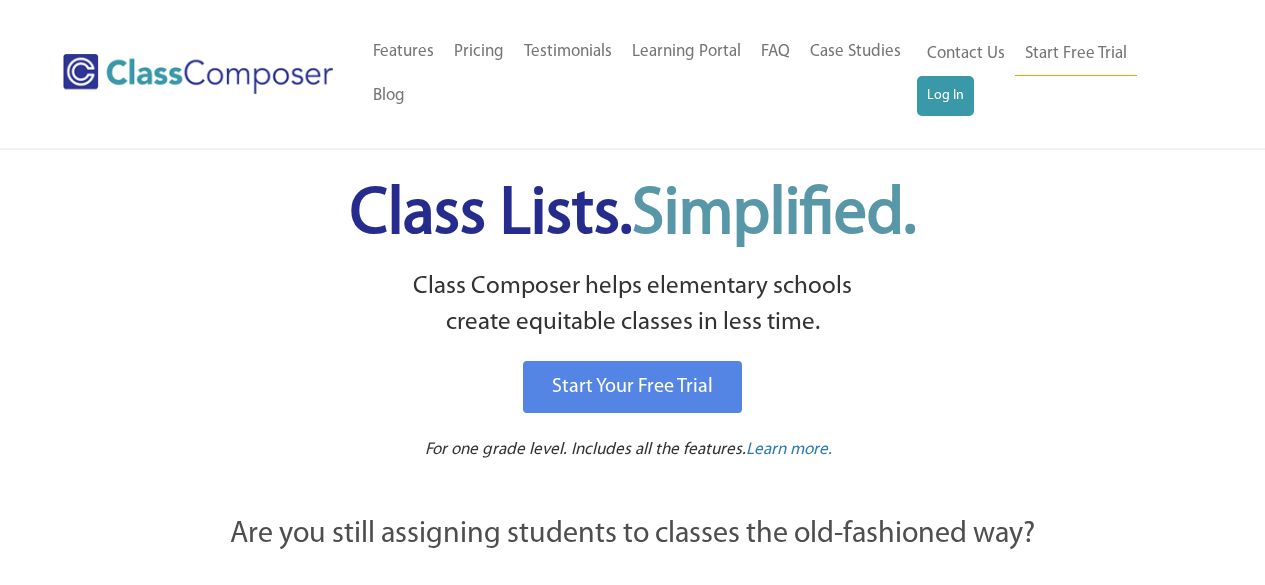 scroll, scrollTop: 0, scrollLeft: 0, axis: both 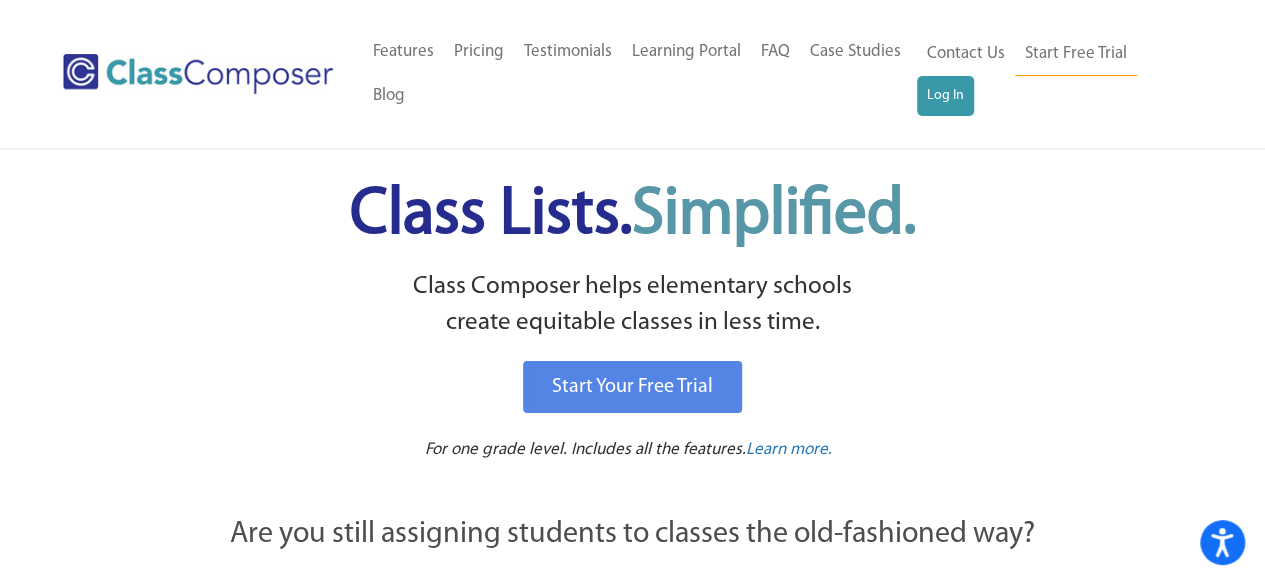 click on "Contact Us
Start Free Trial
Log In" at bounding box center [1059, 74] 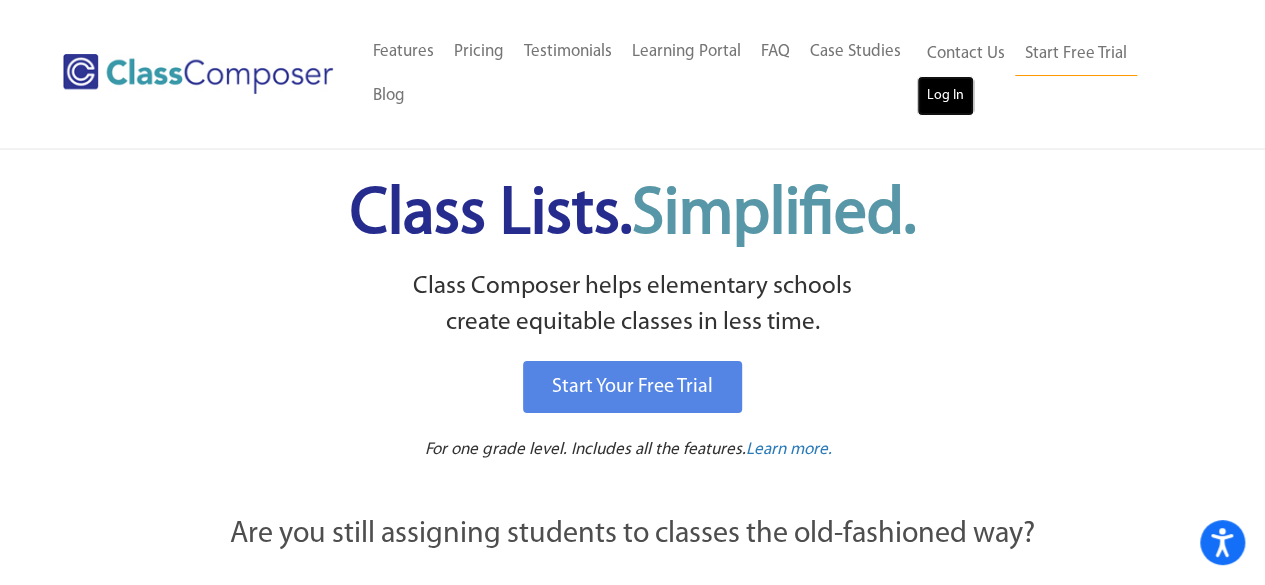 click on "Log In" at bounding box center [945, 96] 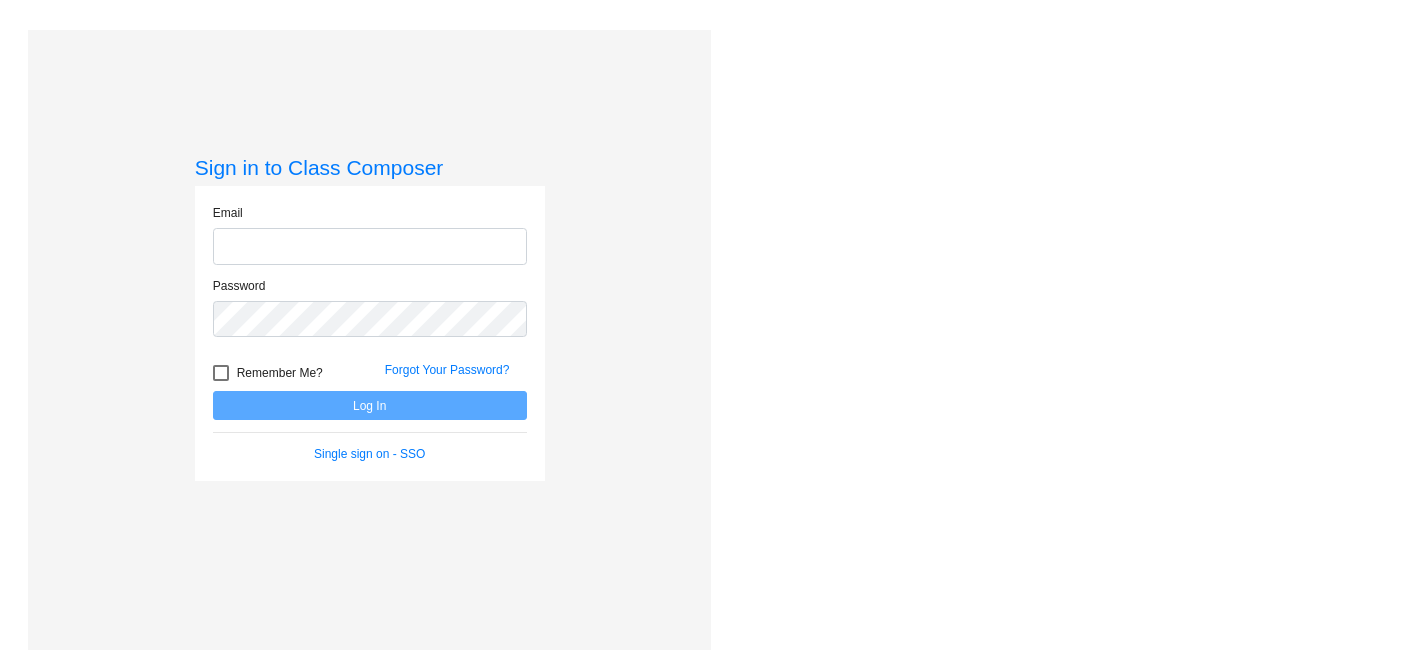 scroll, scrollTop: 0, scrollLeft: 0, axis: both 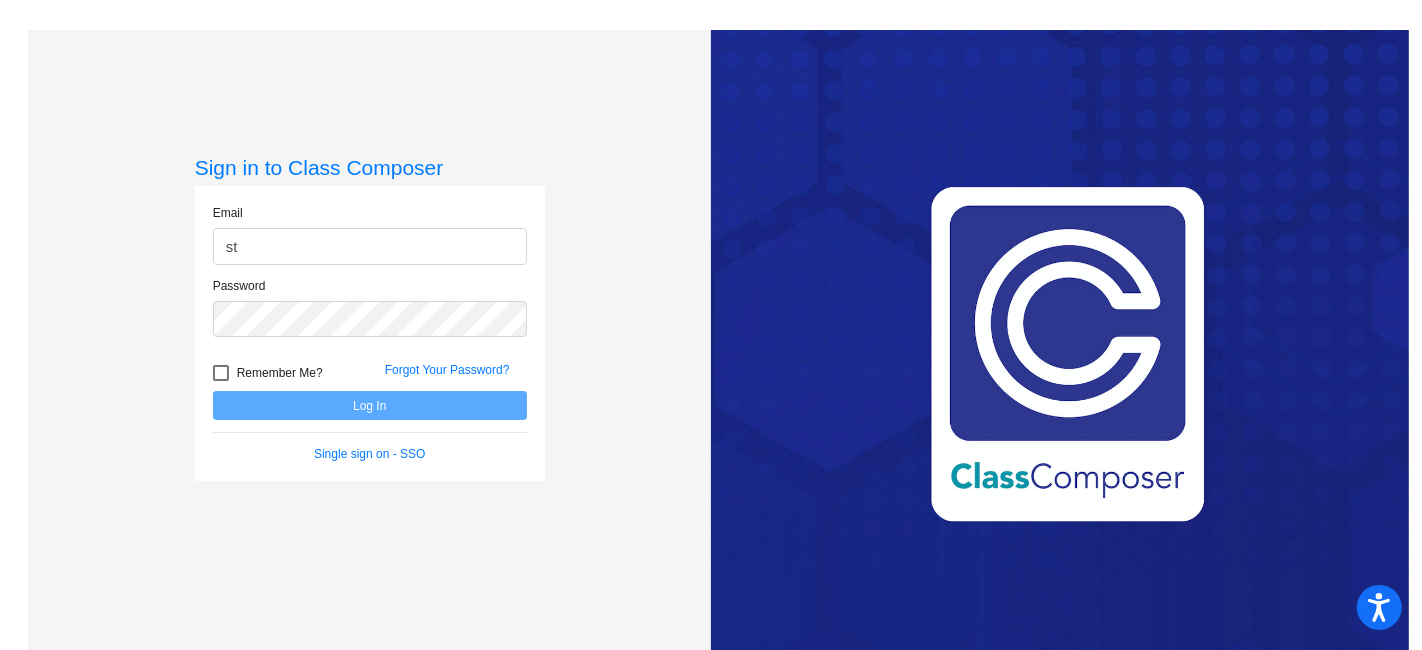 type on "s" 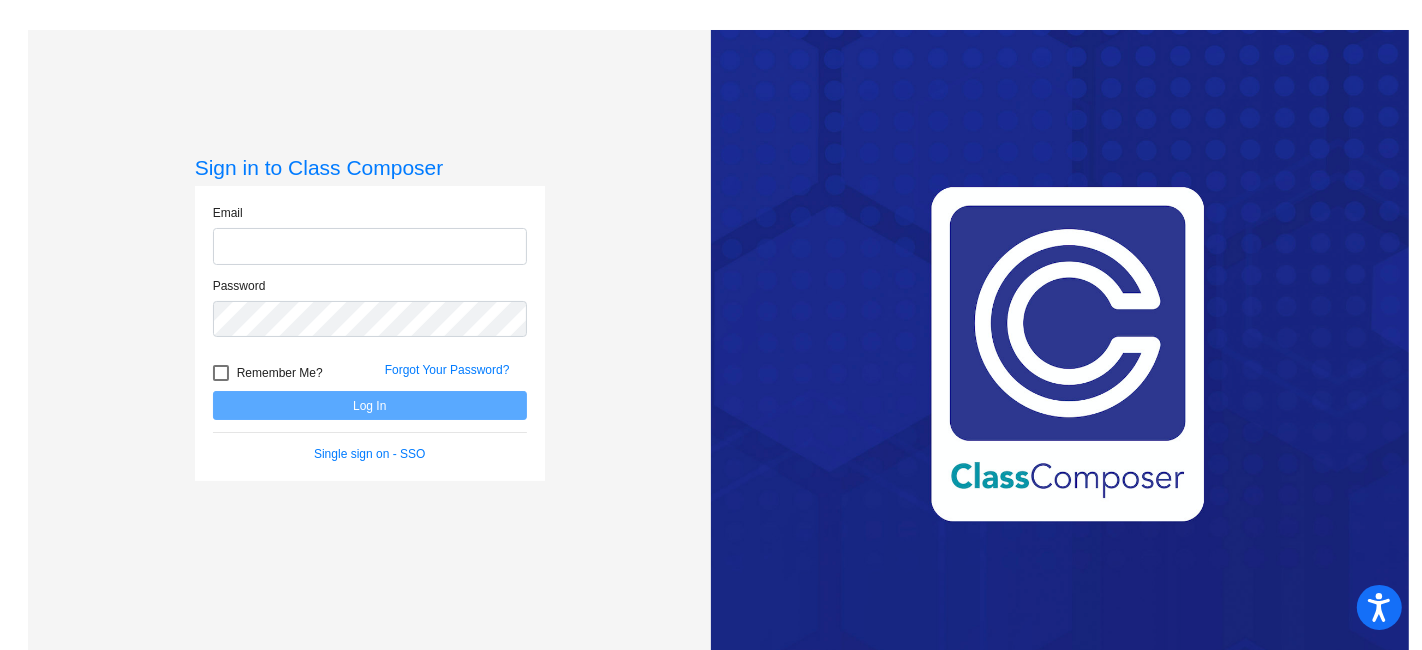 click 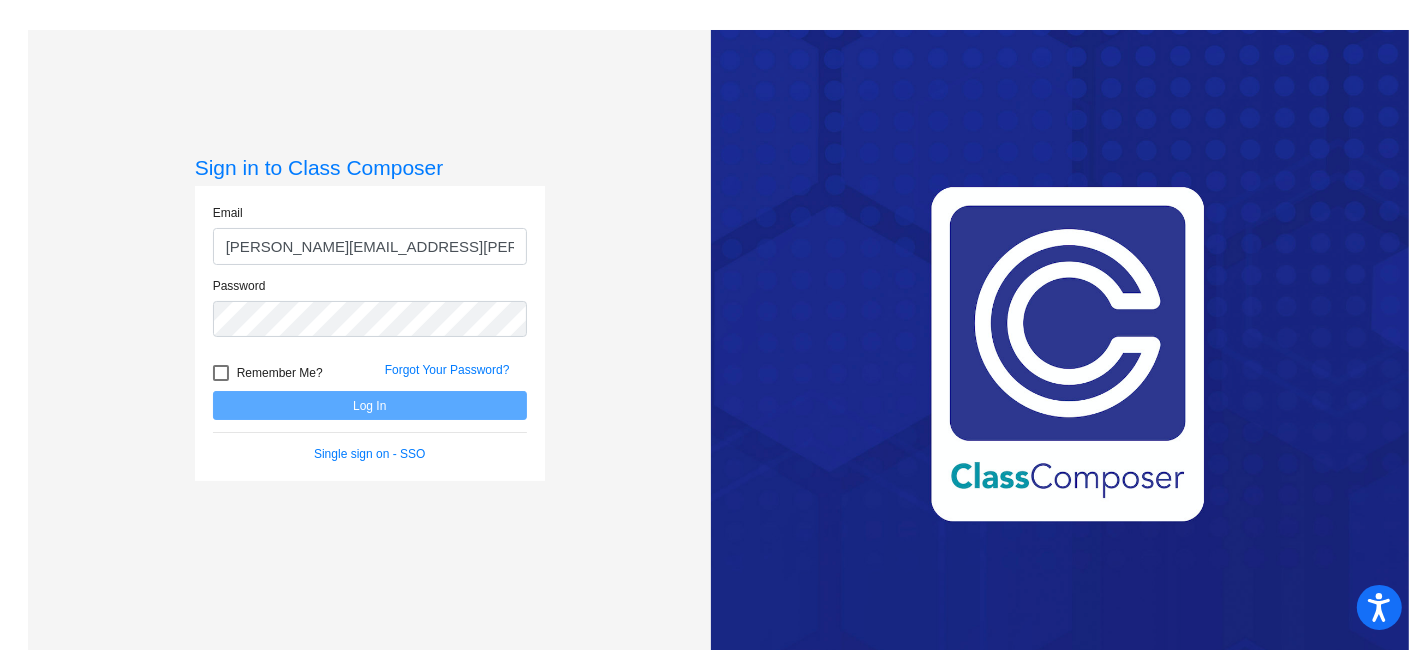 click on "Password" 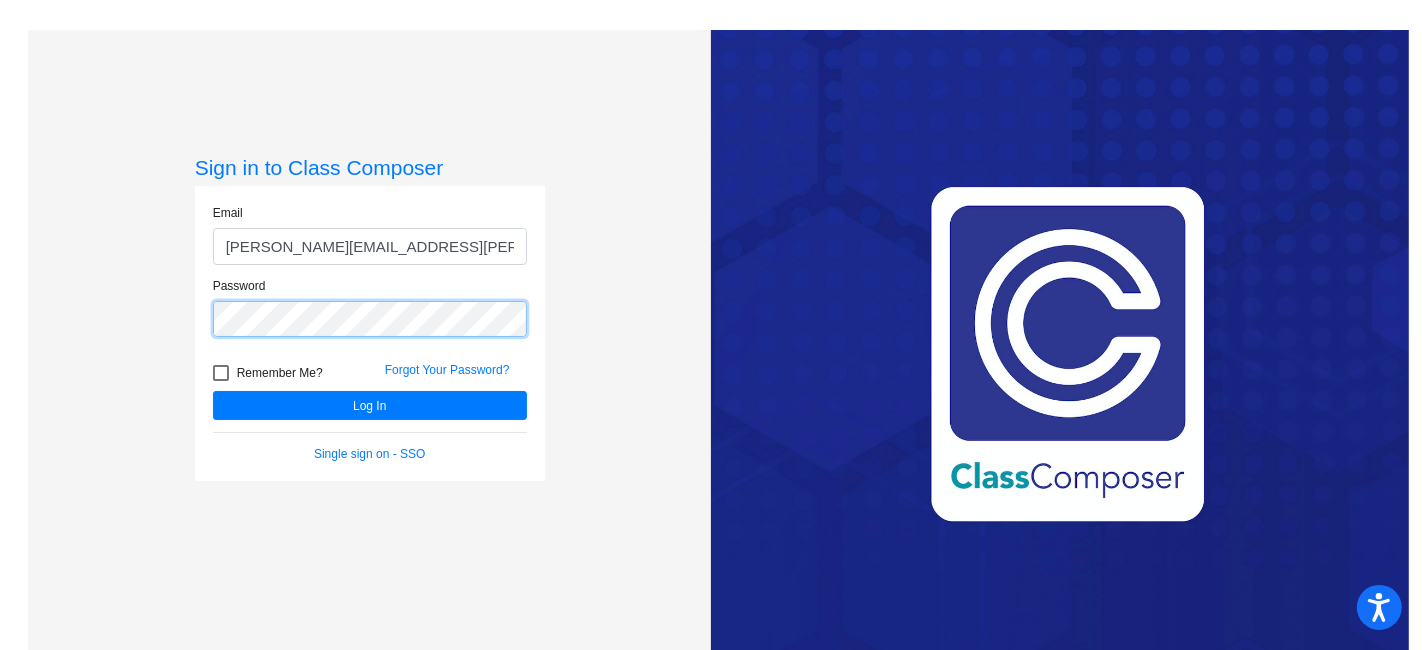 click on "Log In" 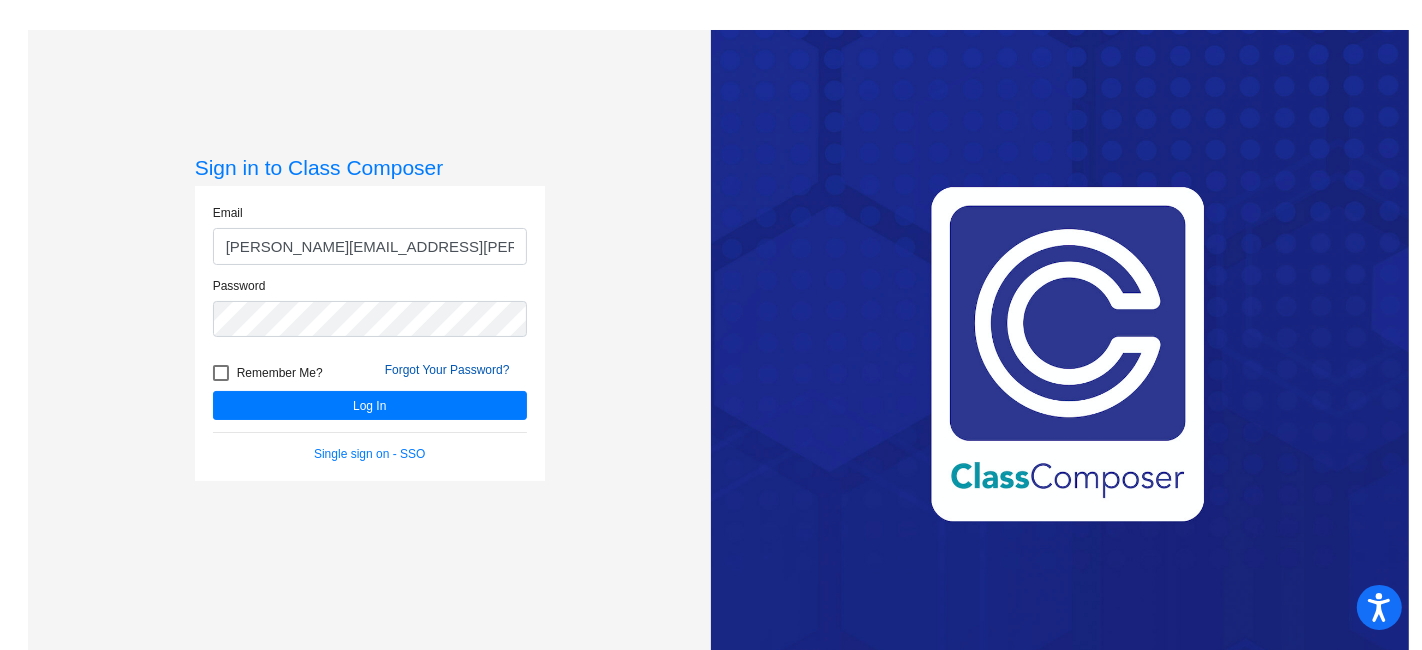 click on "Forgot Your Password?" 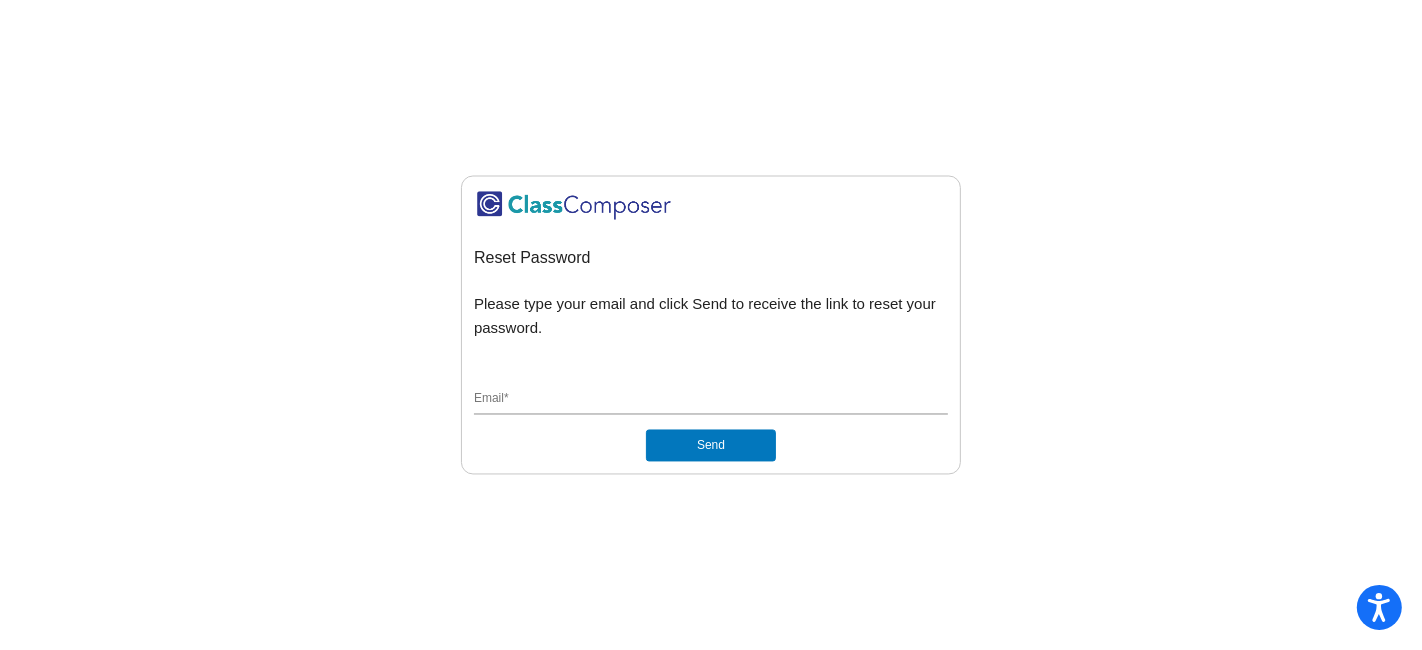click on "Email  *" 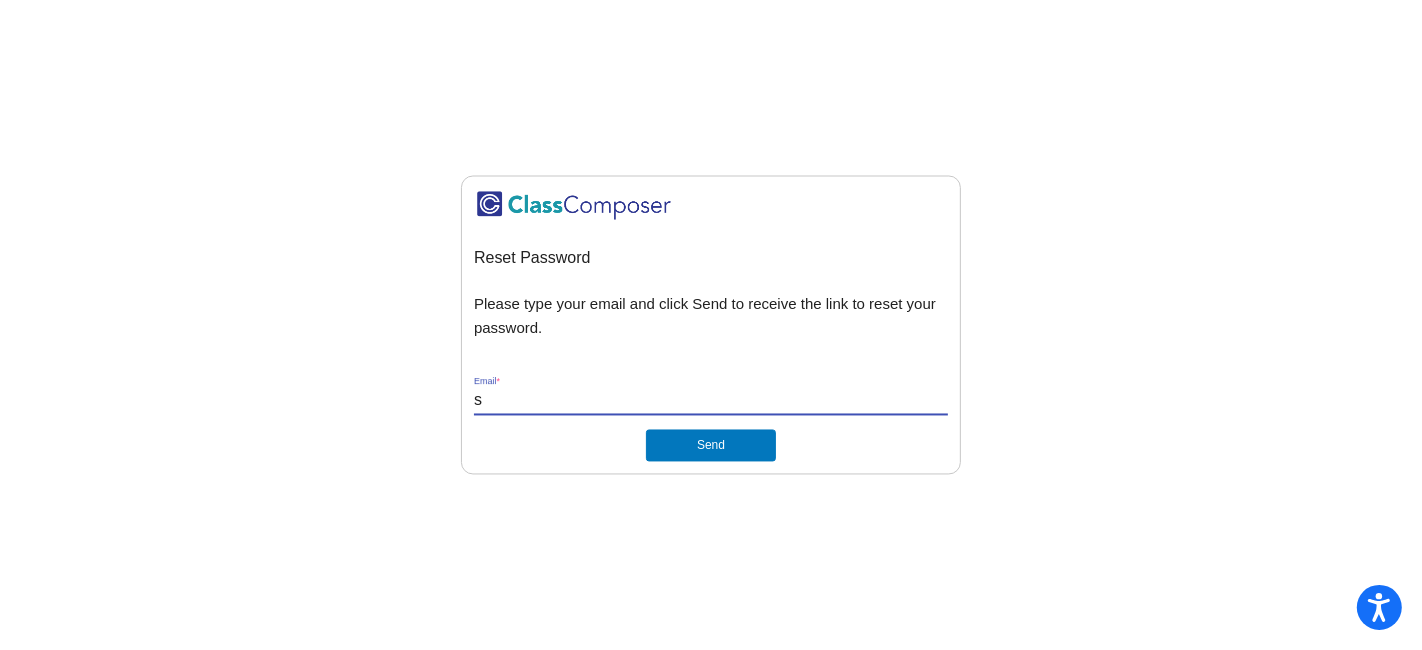 type on "stephanie.tierney@gcpsk12.org" 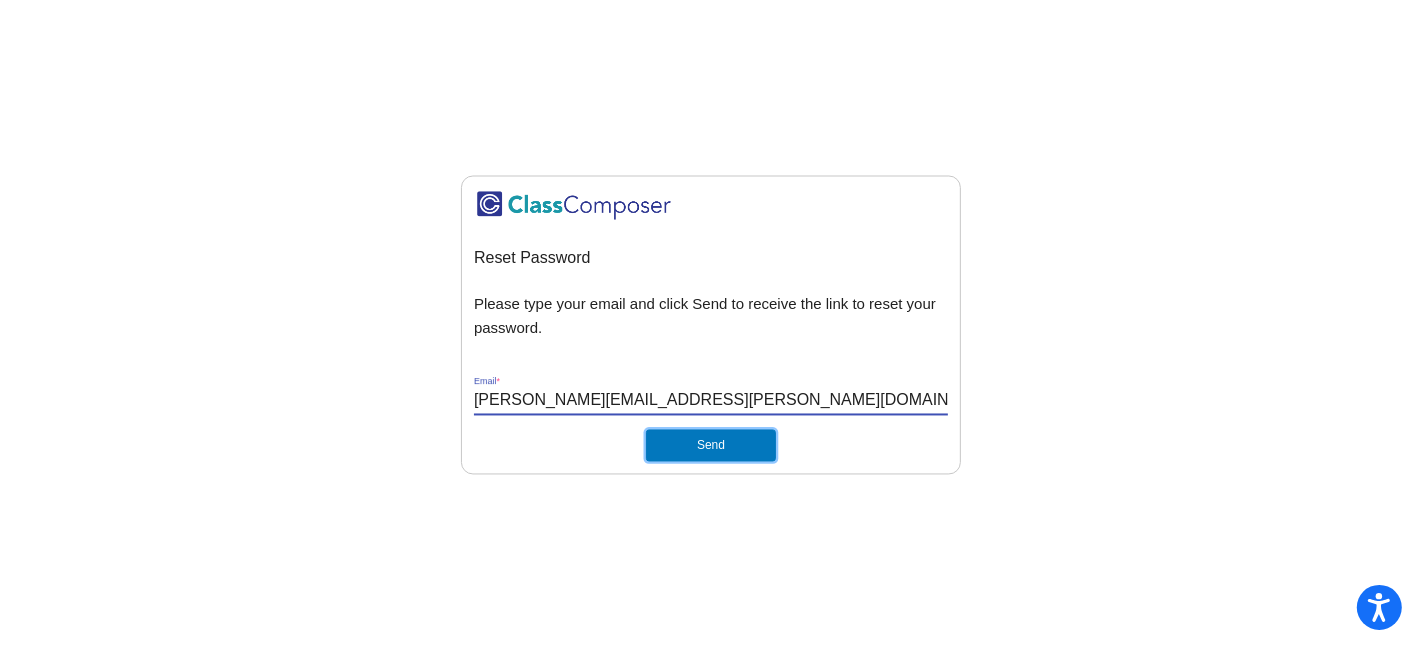 click on "Send" 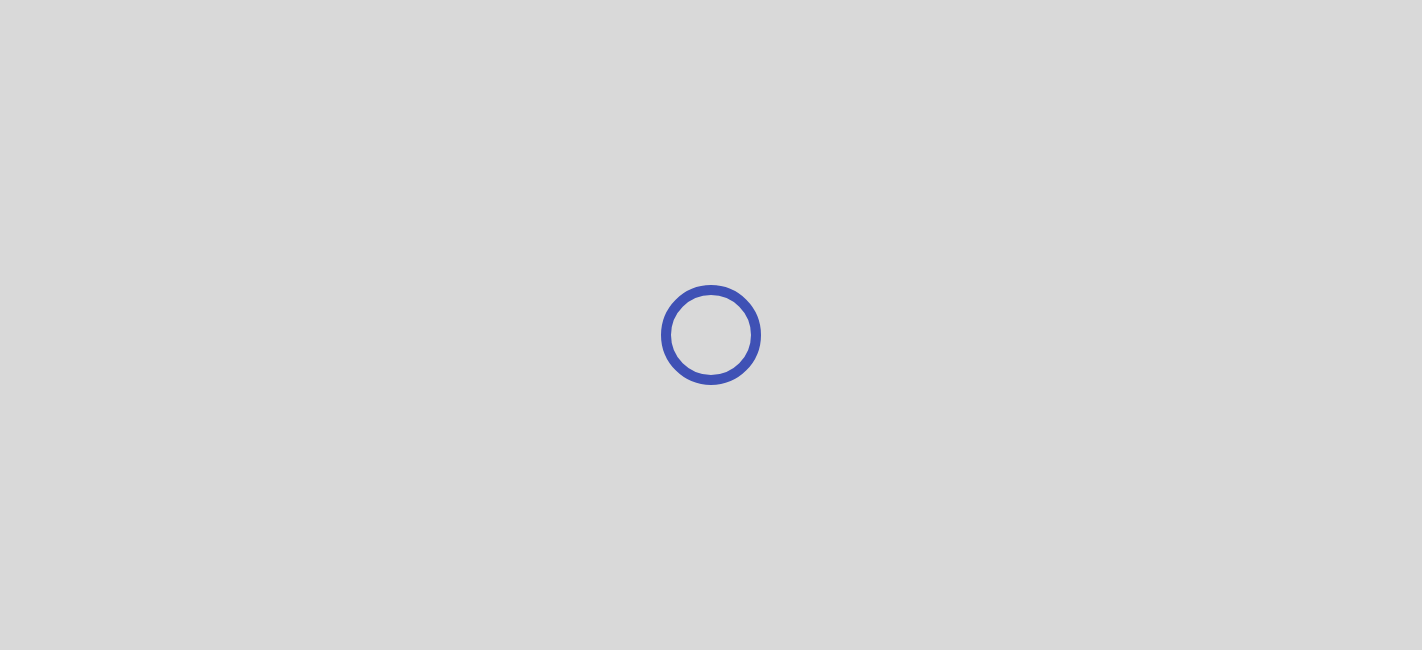 scroll, scrollTop: 0, scrollLeft: 0, axis: both 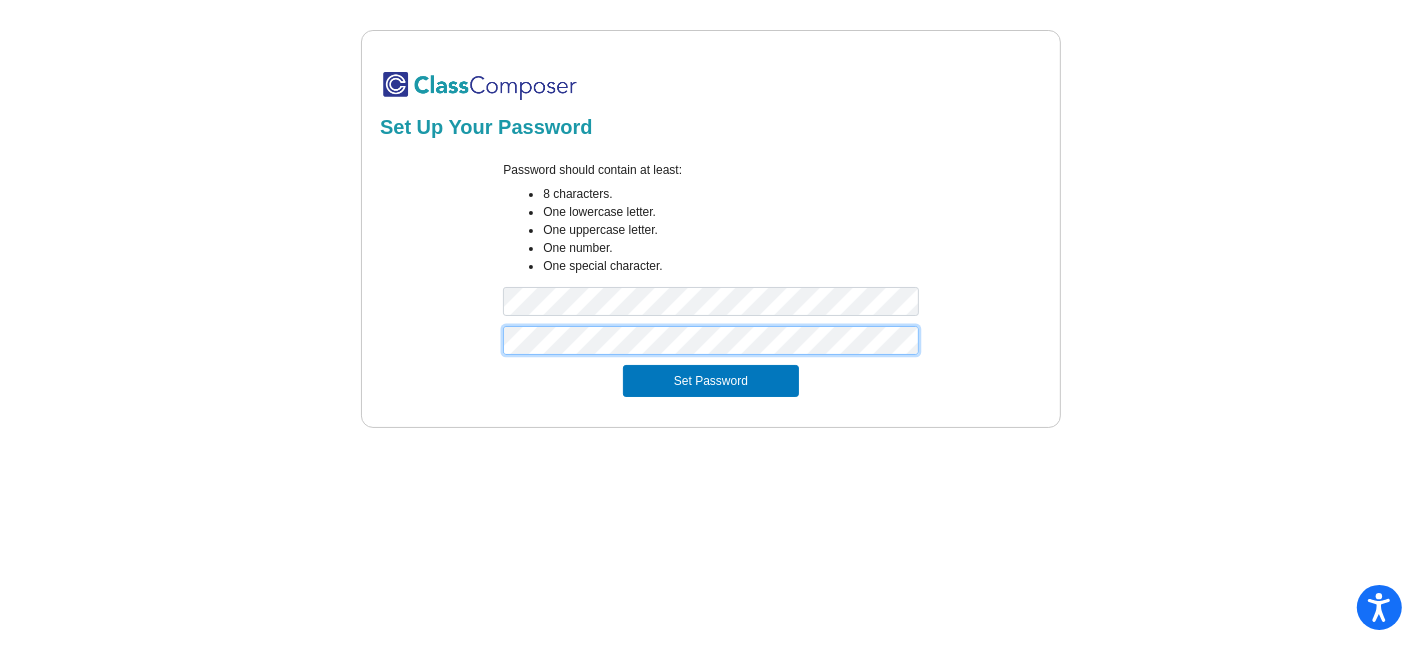 click on "Set Password" at bounding box center [711, 381] 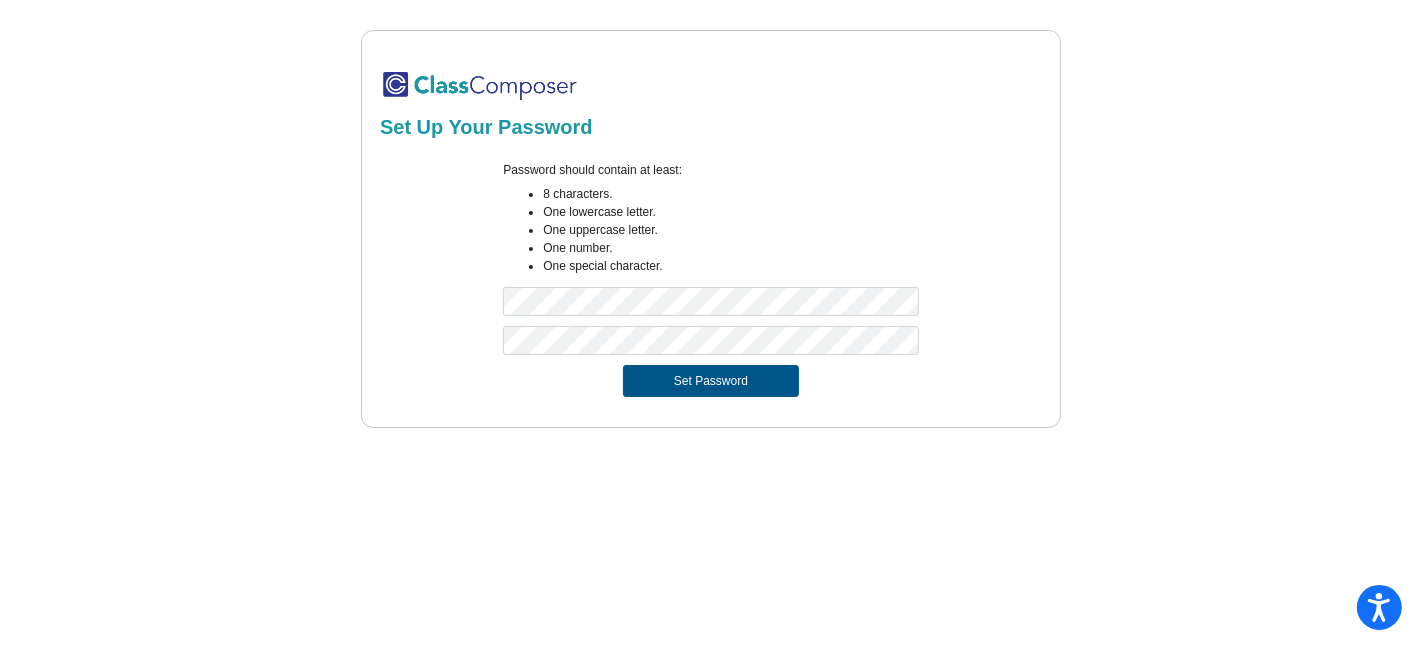 click on "Set Password" at bounding box center (711, 381) 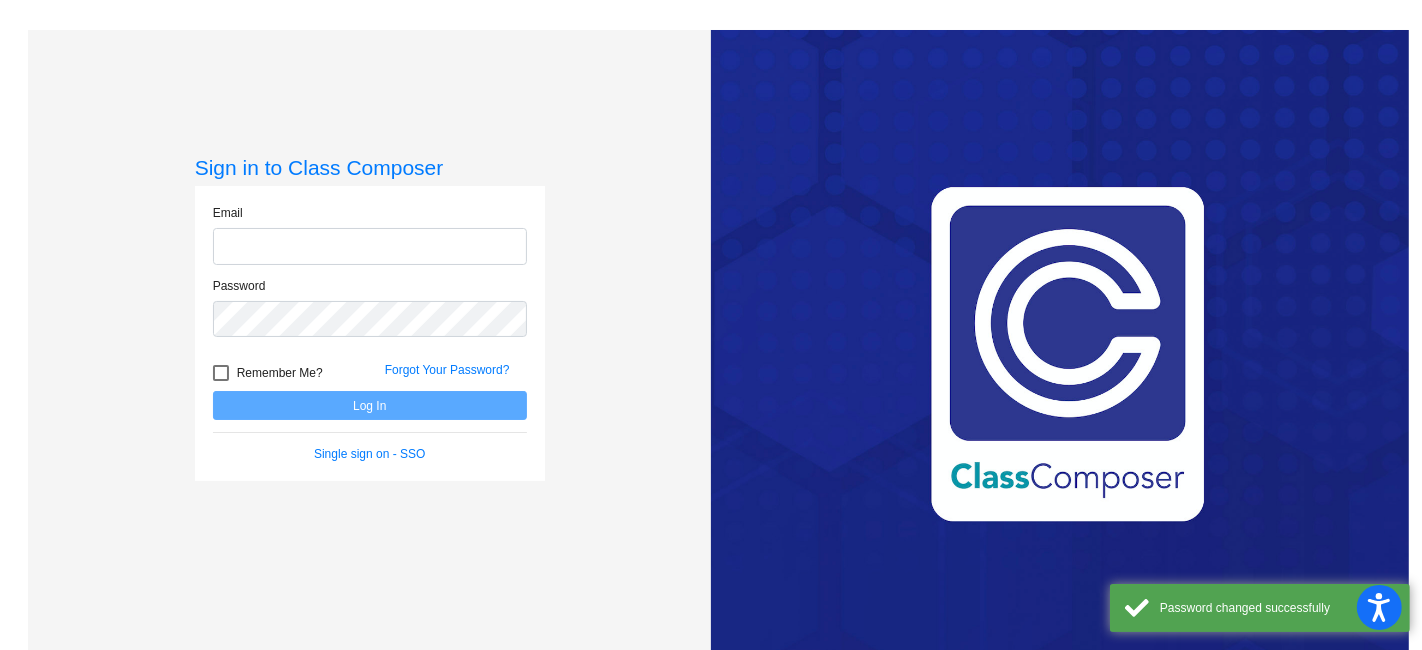 click 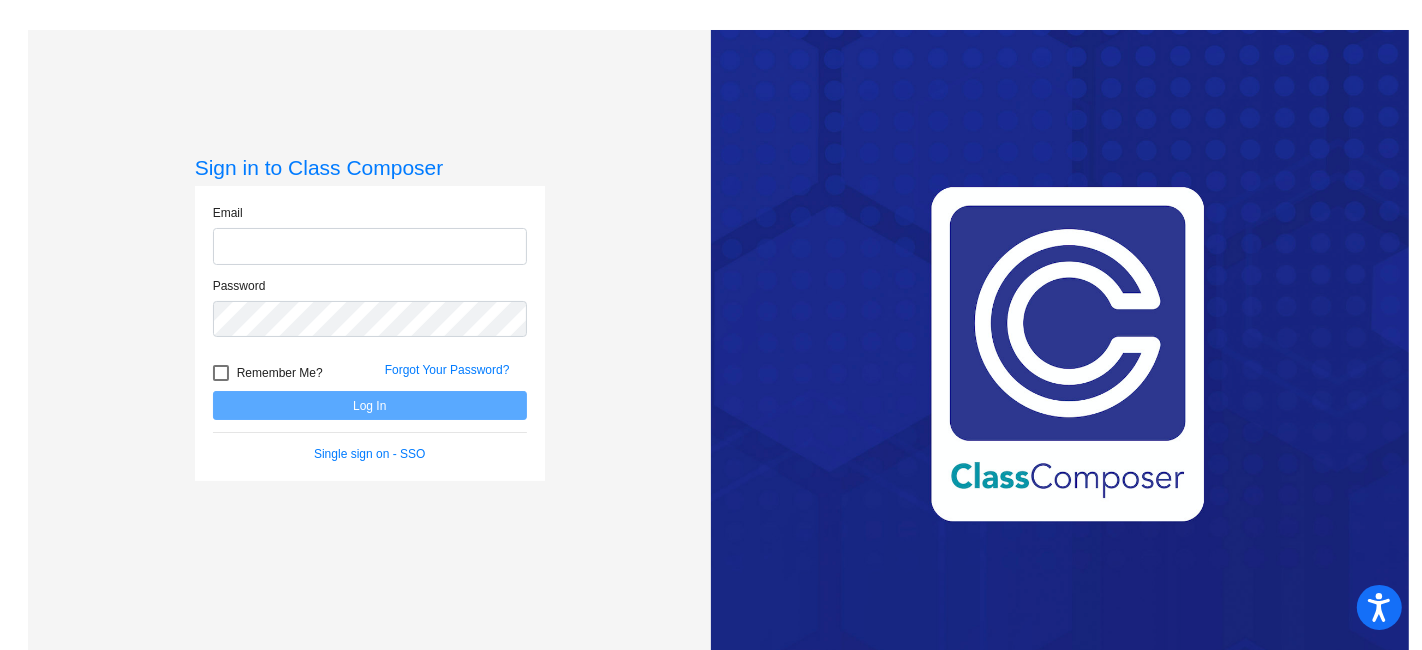 type on "[PERSON_NAME][EMAIL_ADDRESS][PERSON_NAME][DOMAIN_NAME]" 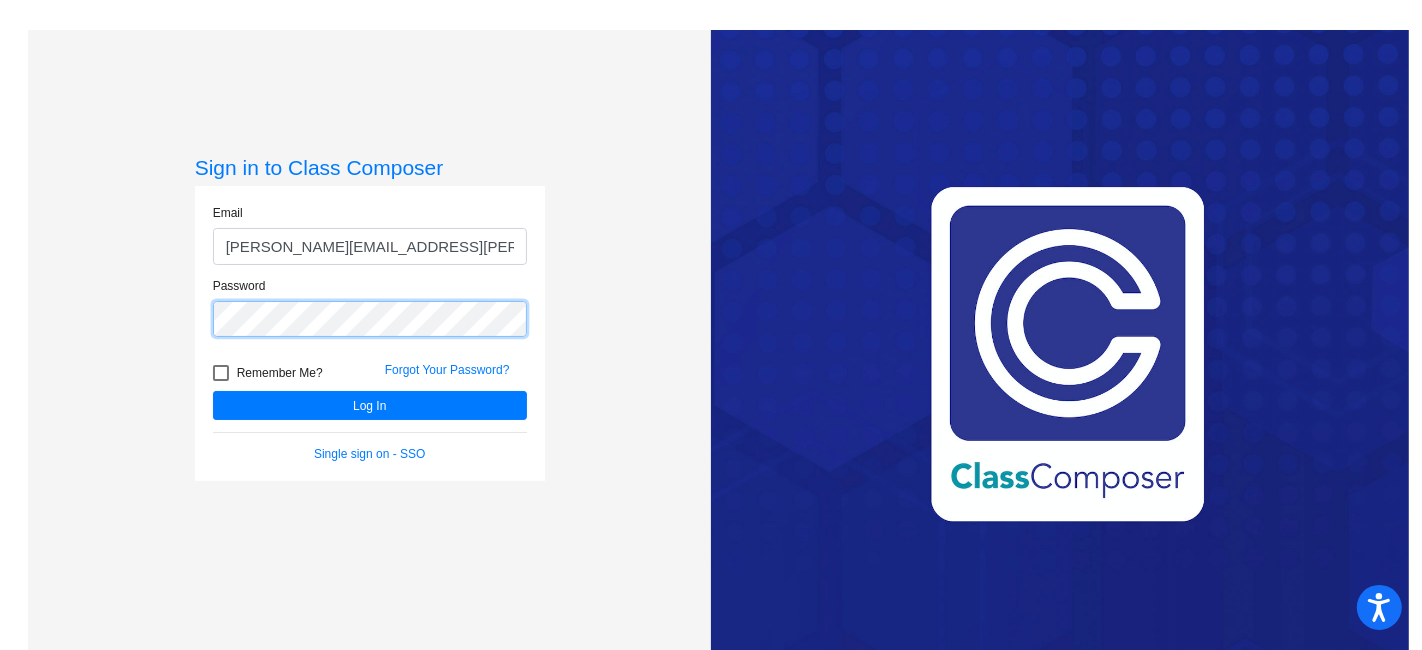 click on "Log In" 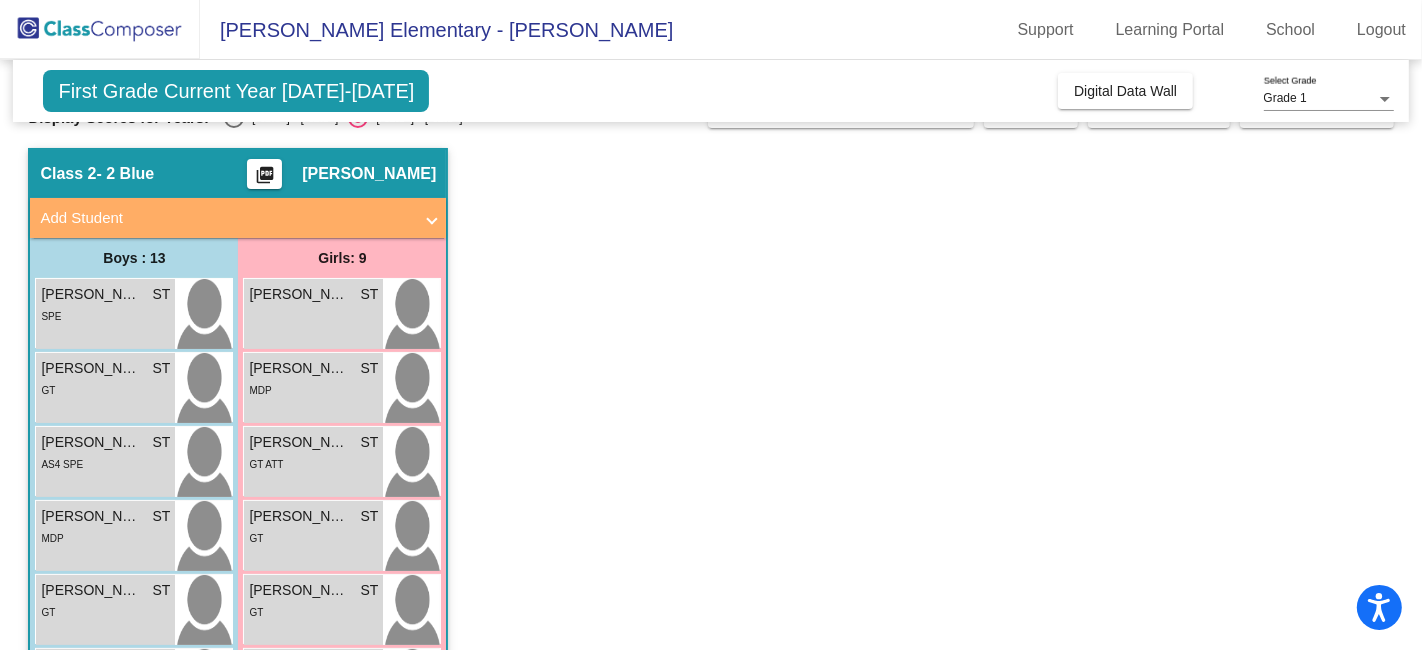 scroll, scrollTop: 111, scrollLeft: 0, axis: vertical 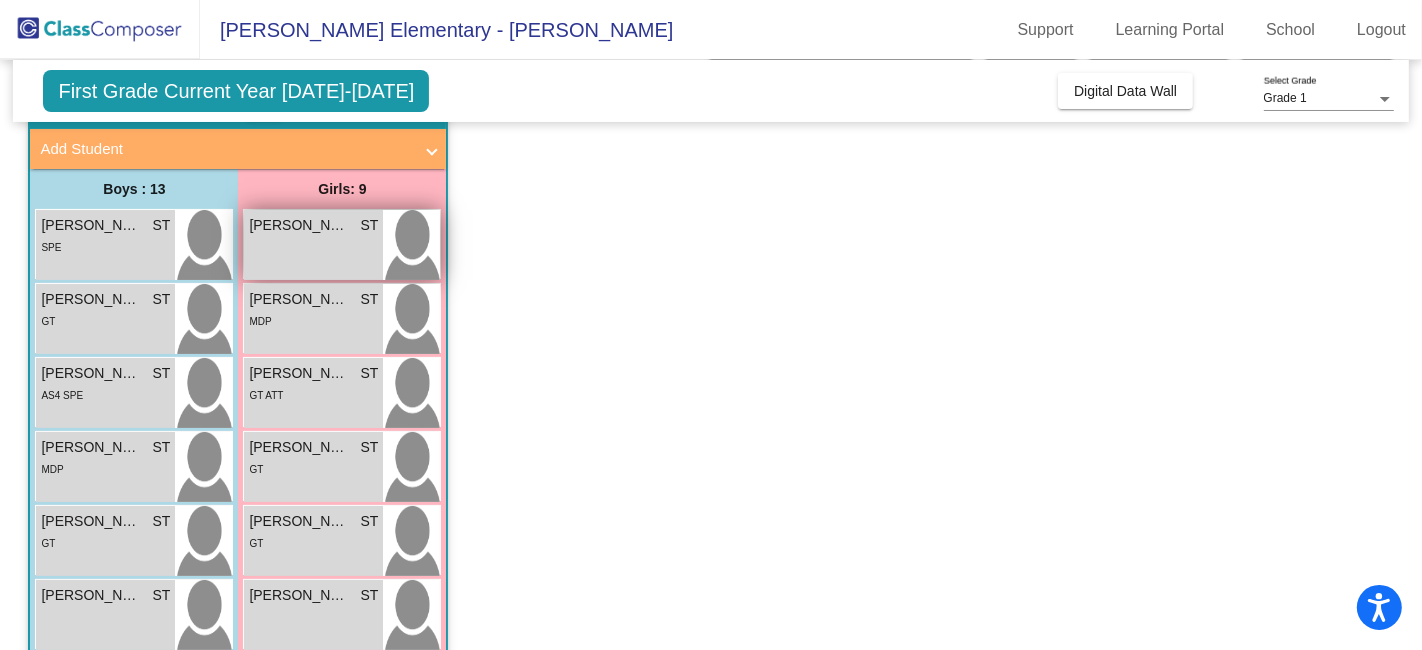 click on "[PERSON_NAME] ST lock do_not_disturb_alt" at bounding box center (313, 245) 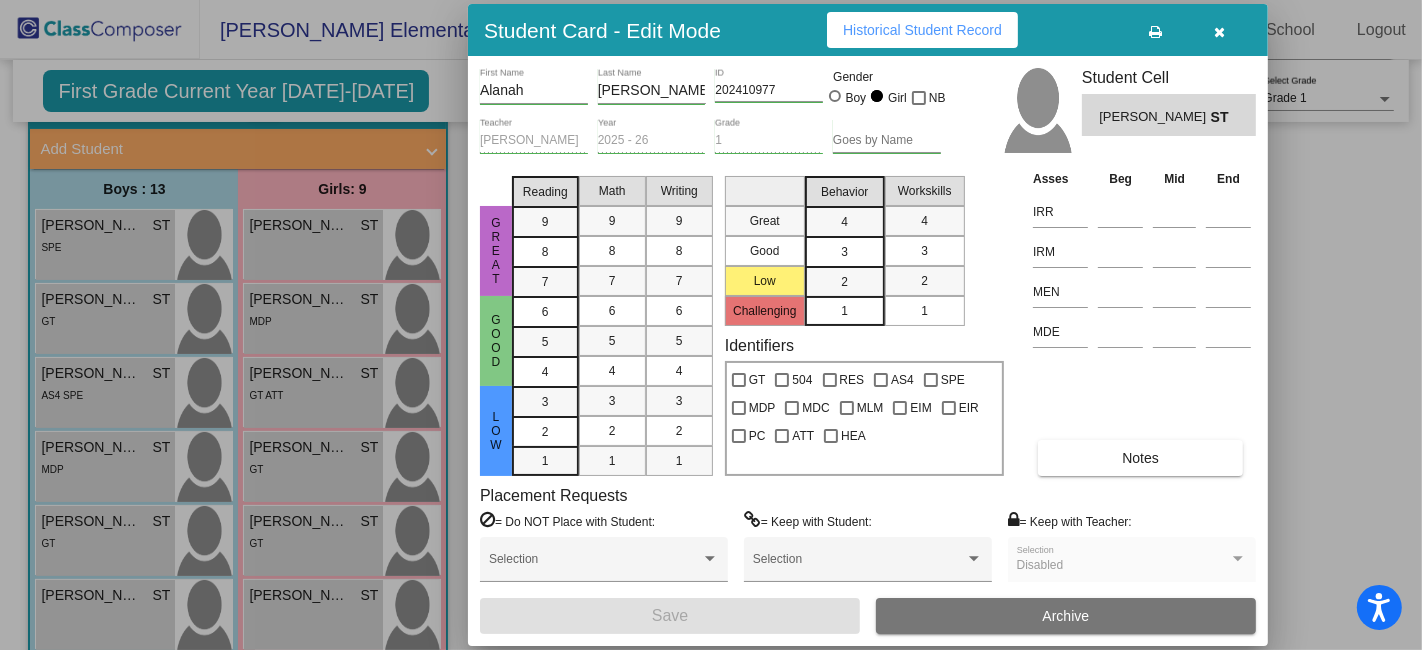 click on "Historical Student Record" at bounding box center (922, 30) 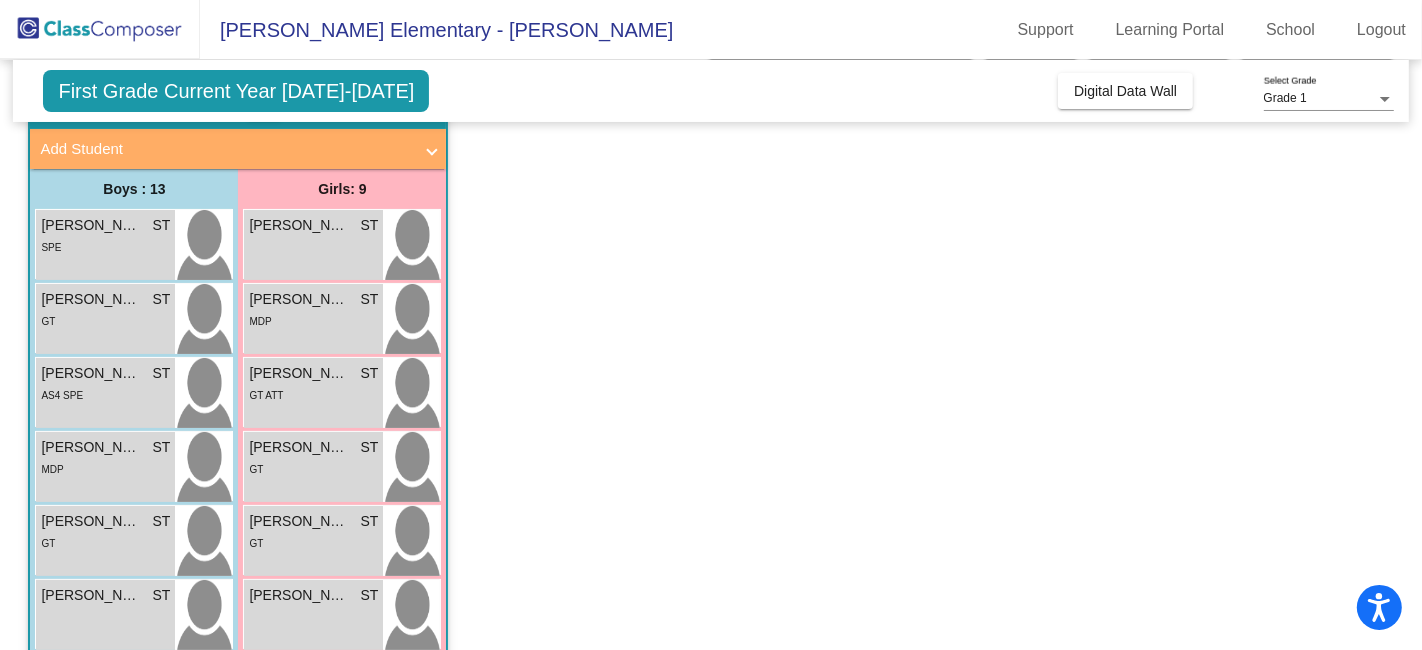 click on "[PERSON_NAME]" at bounding box center (299, 299) 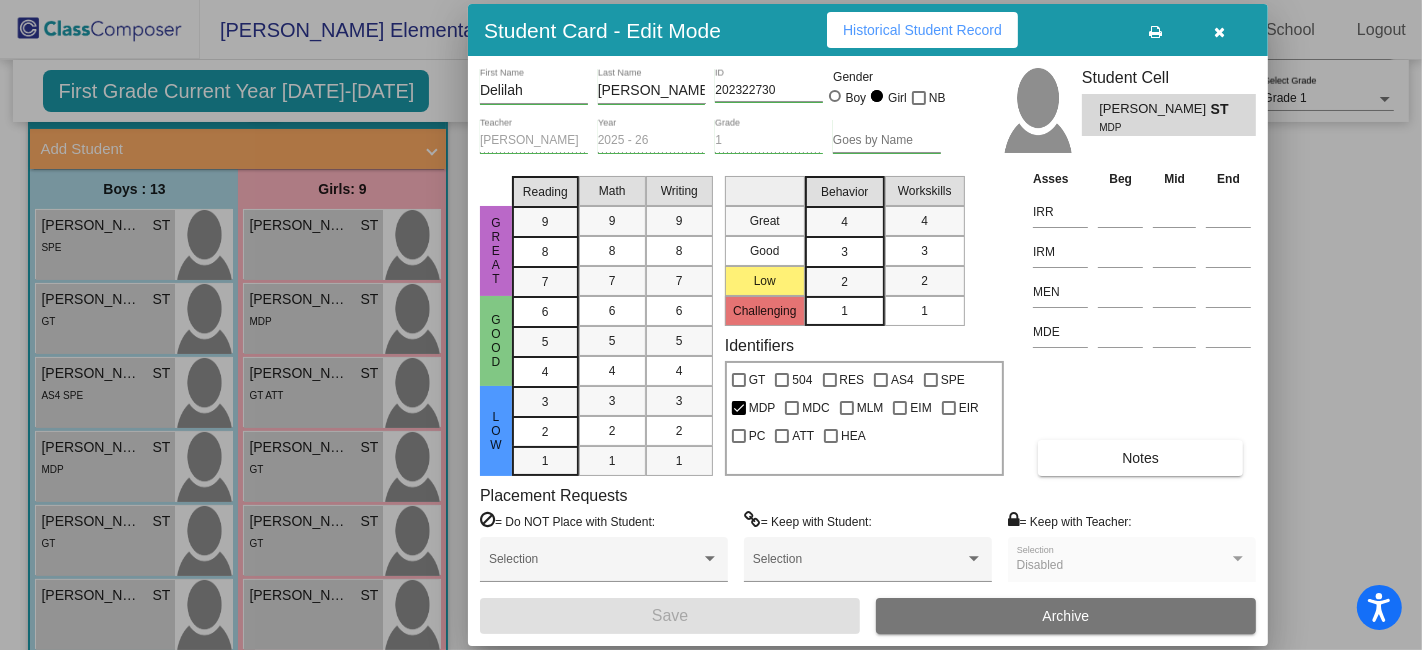 click on "Historical Student Record" at bounding box center [922, 30] 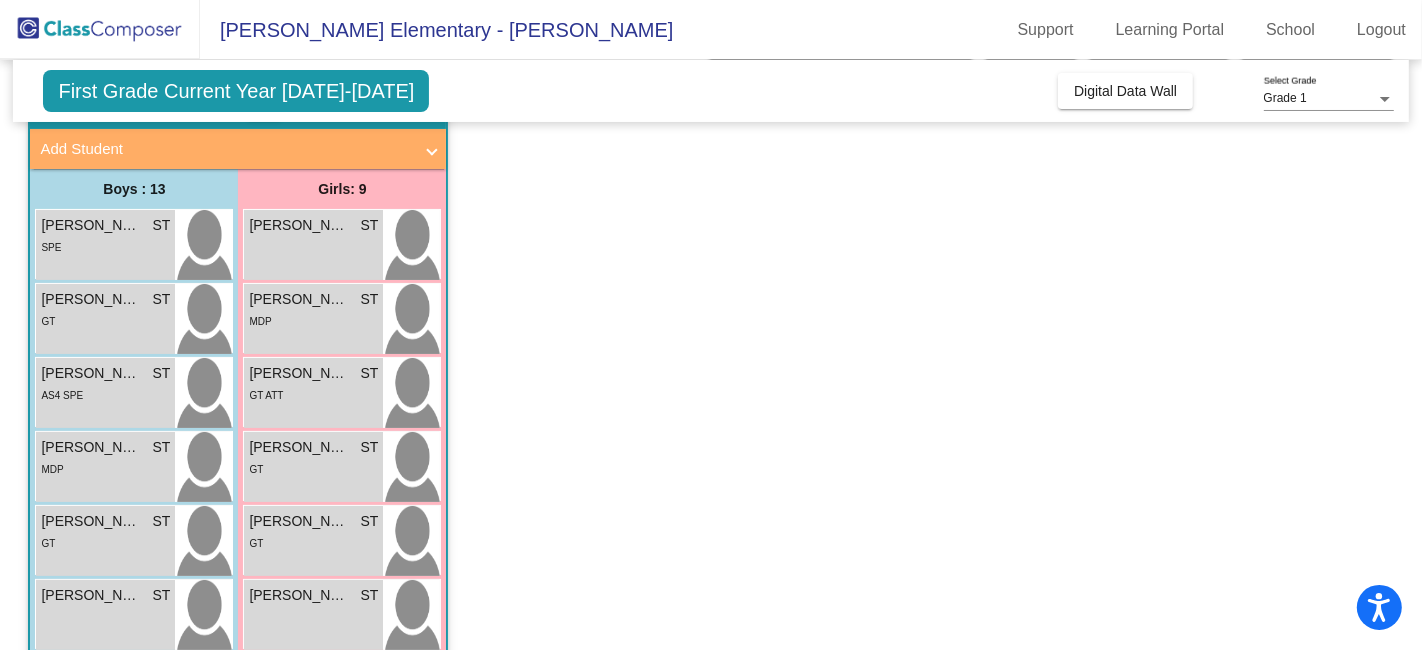 click on "GT ATT" at bounding box center [313, 394] 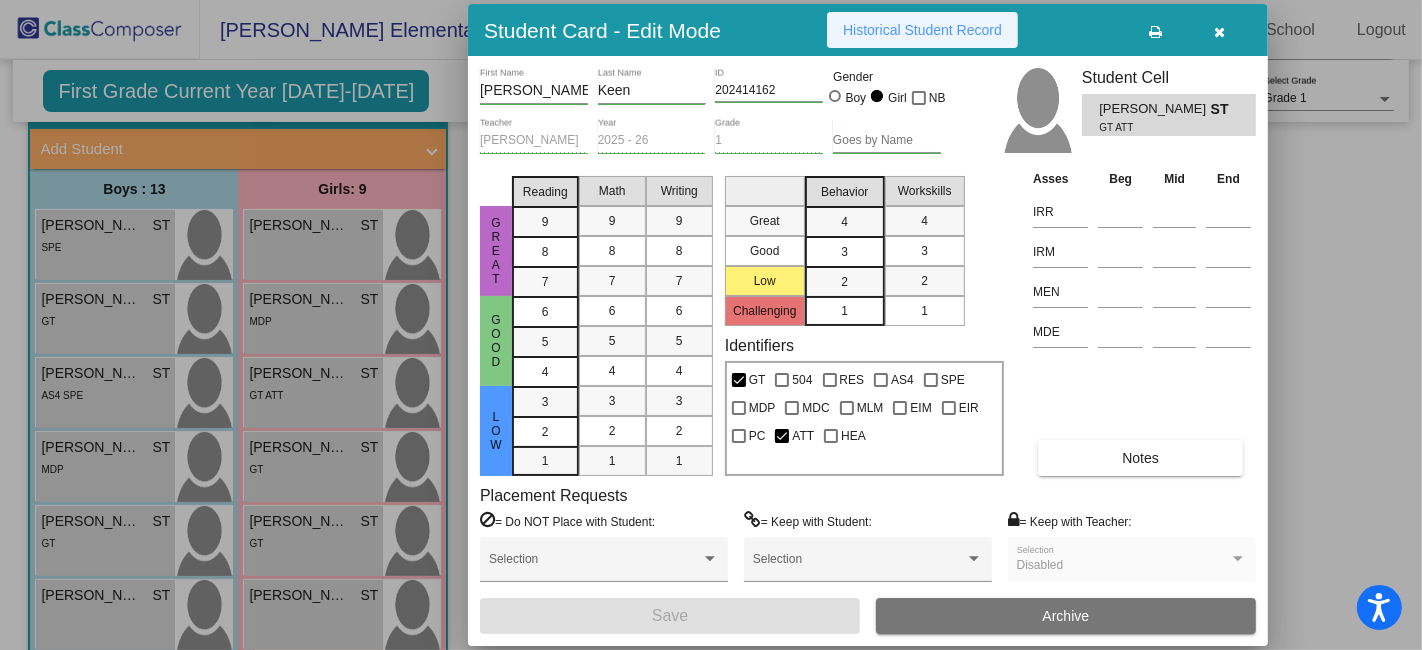 click on "Historical Student Record" at bounding box center (922, 30) 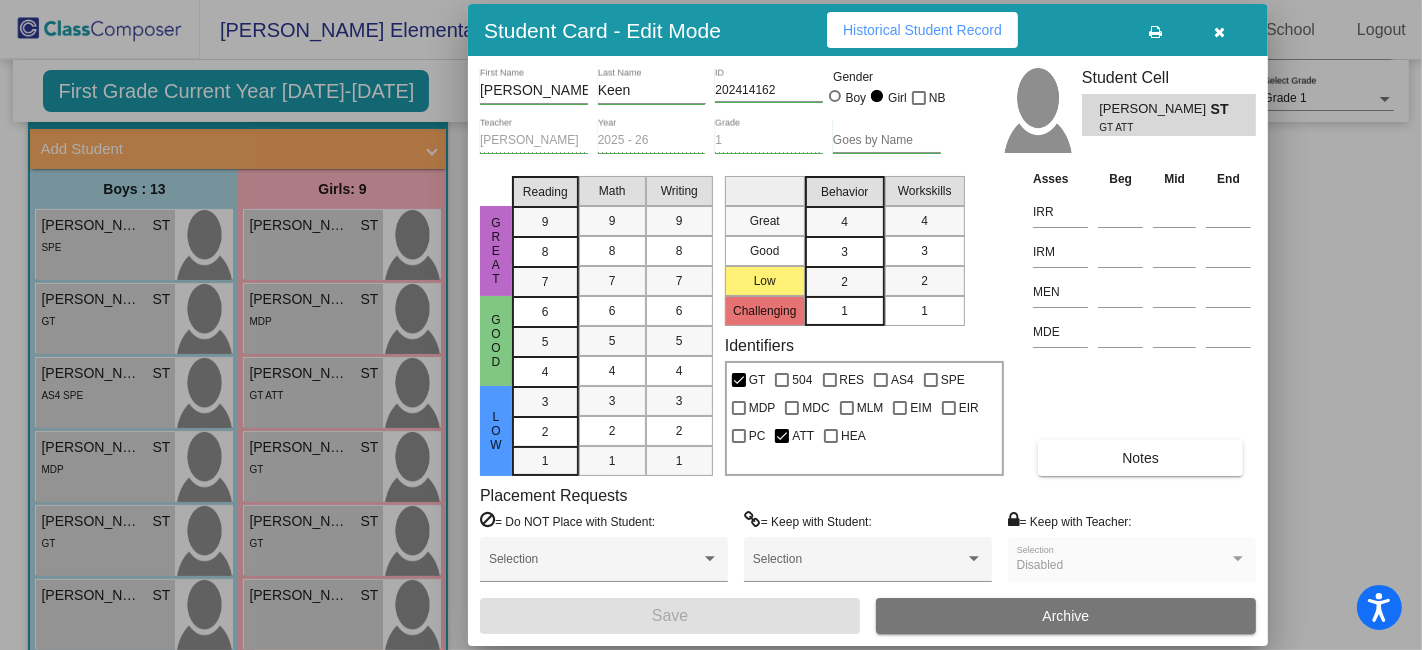 click at bounding box center (711, 325) 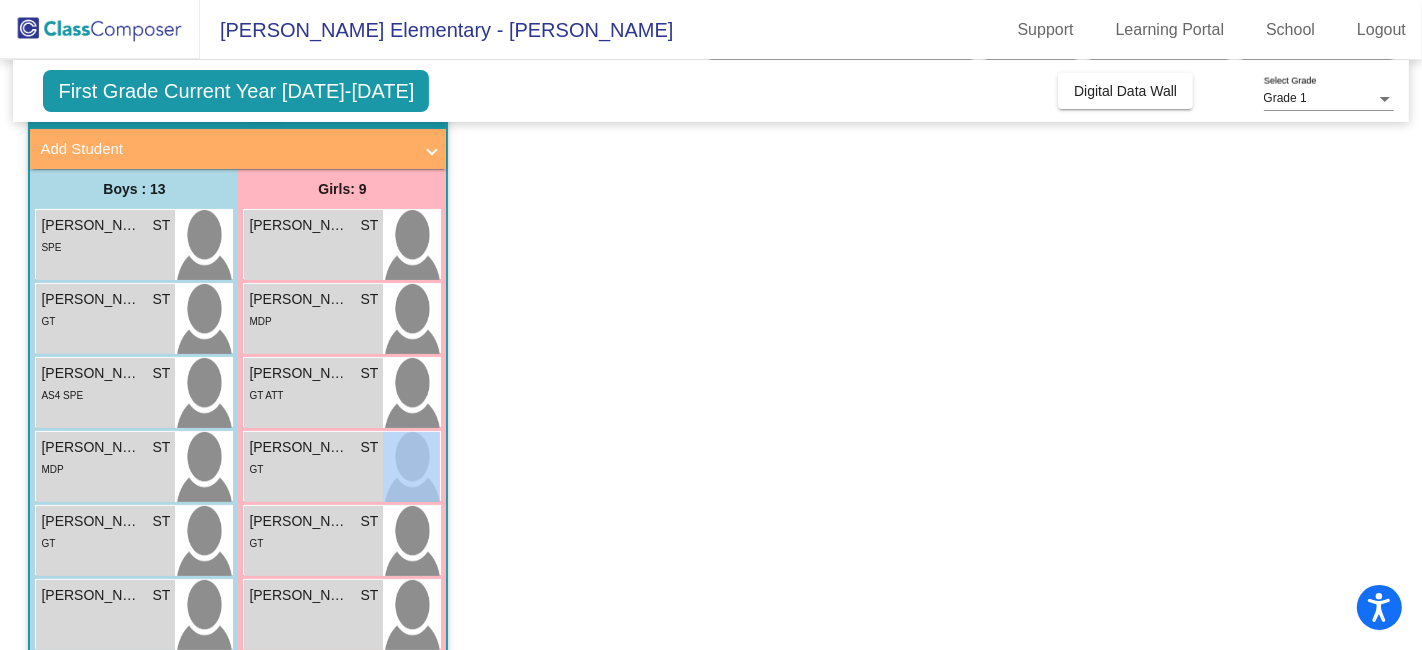 click on "GT" at bounding box center [313, 468] 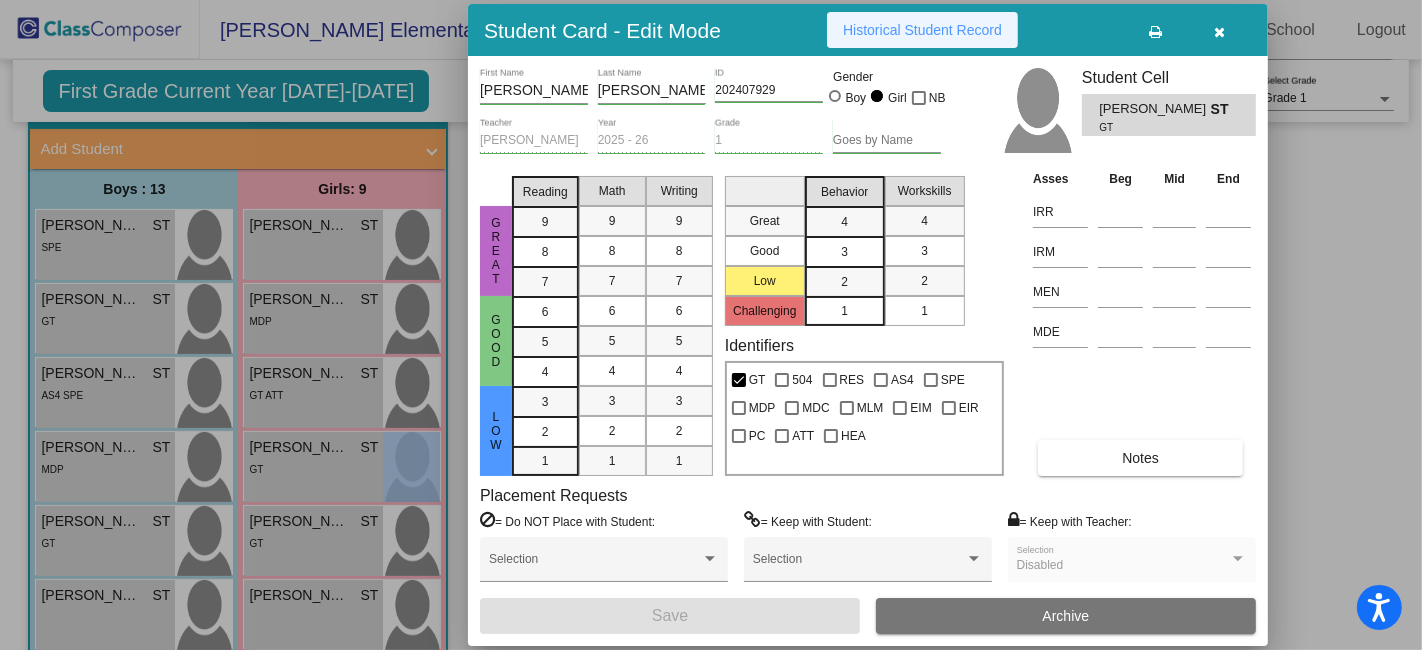 click on "Historical Student Record" at bounding box center [922, 30] 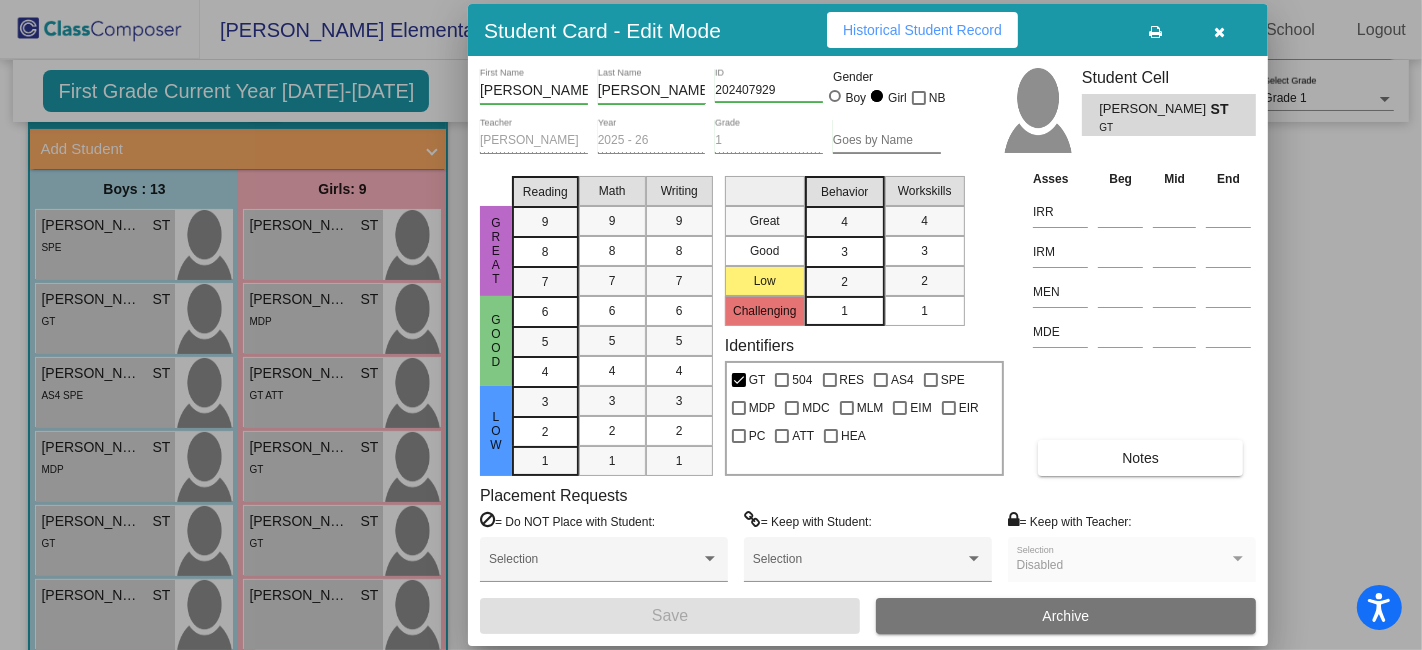 click at bounding box center (711, 325) 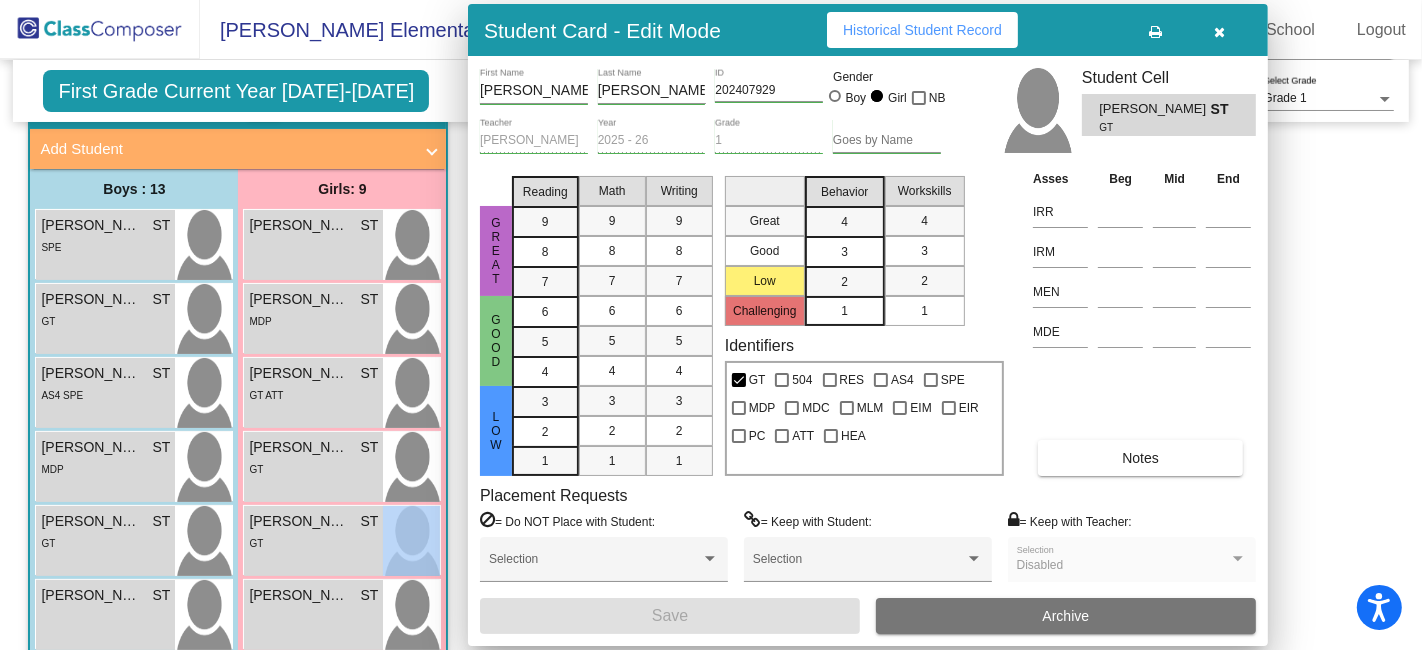 click on "GT" at bounding box center (313, 542) 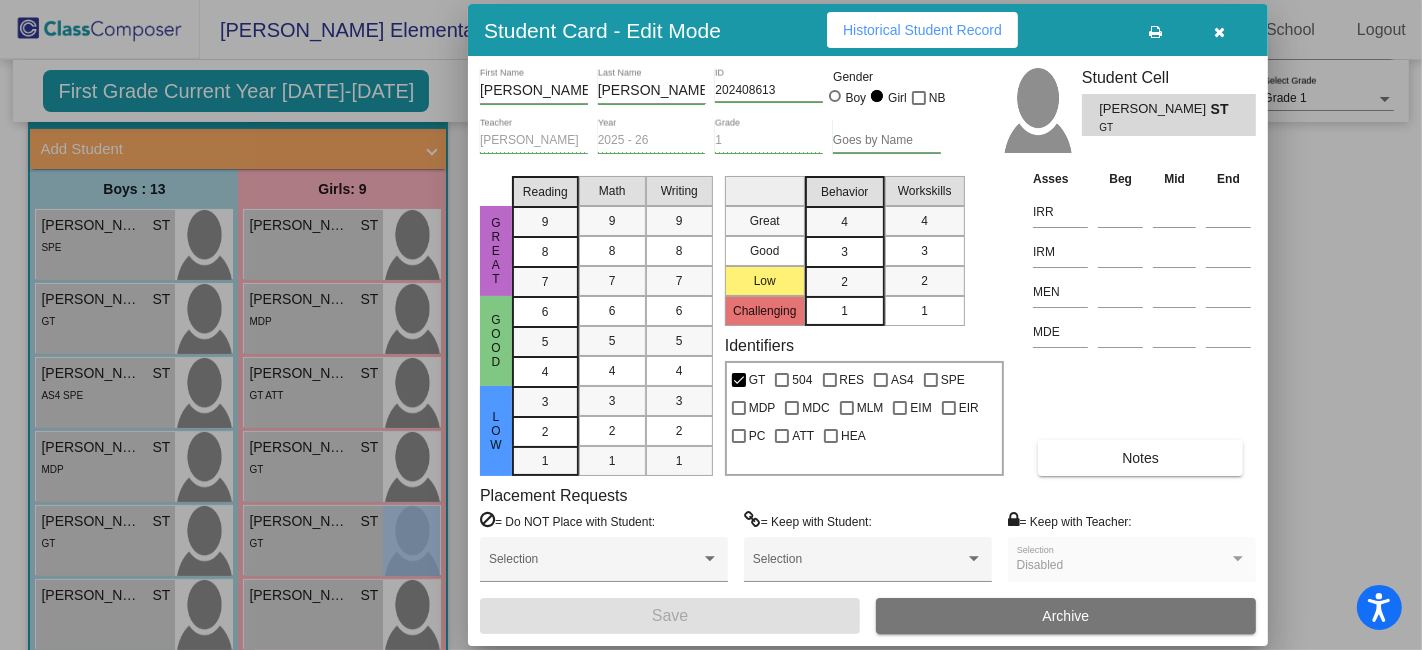 click on "Historical Student Record" at bounding box center (922, 30) 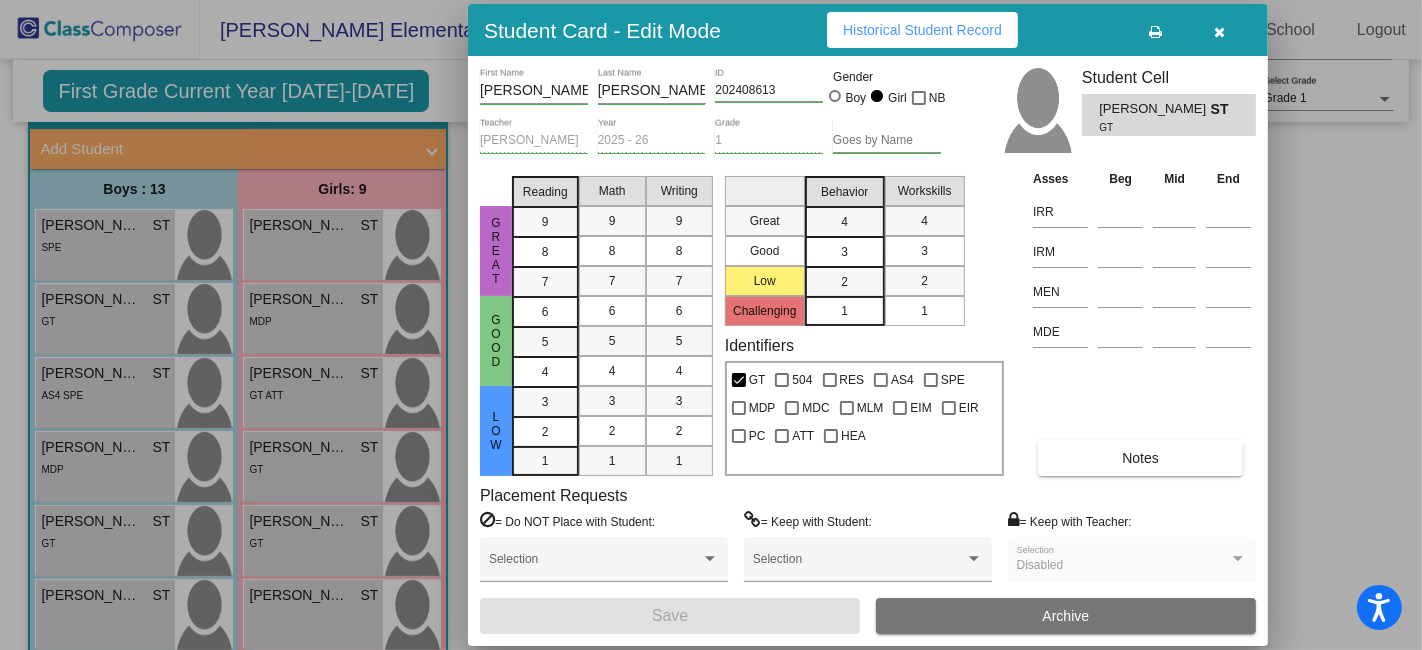 click at bounding box center (711, 325) 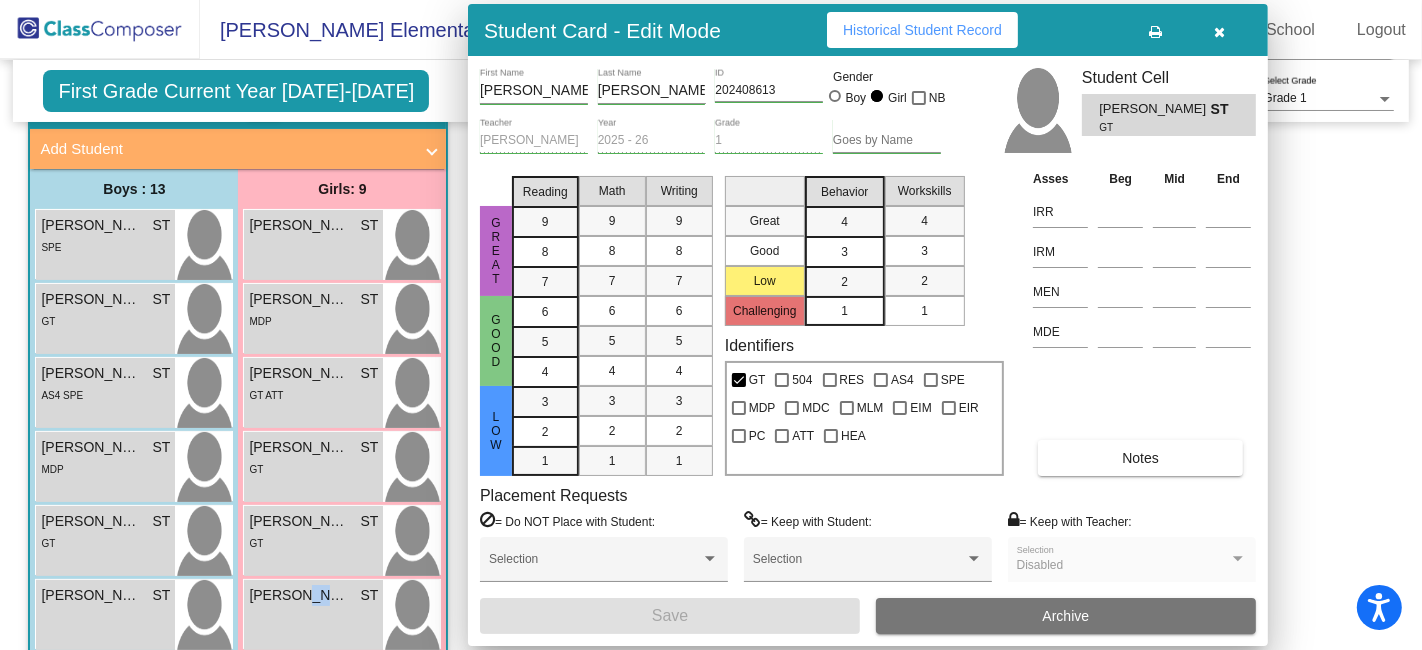 click on "[PERSON_NAME] ST lock do_not_disturb_alt" at bounding box center [313, 615] 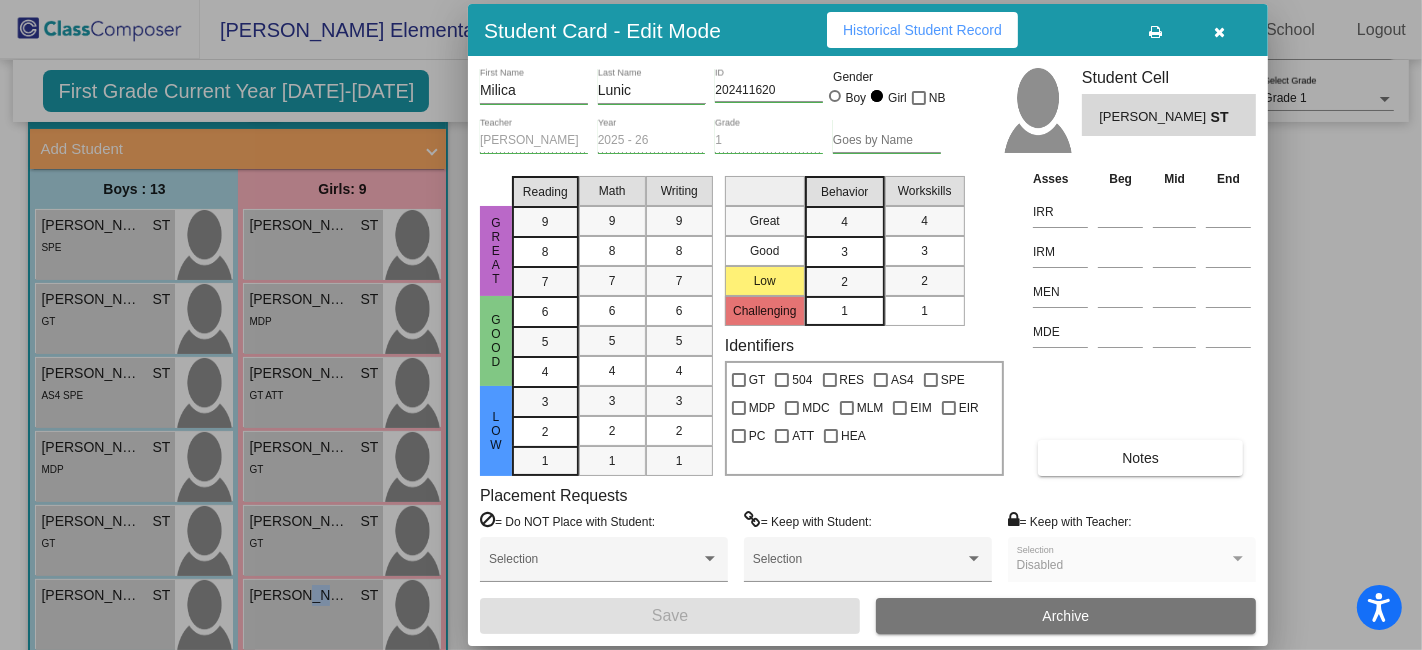 click on "Historical Student Record" at bounding box center (922, 30) 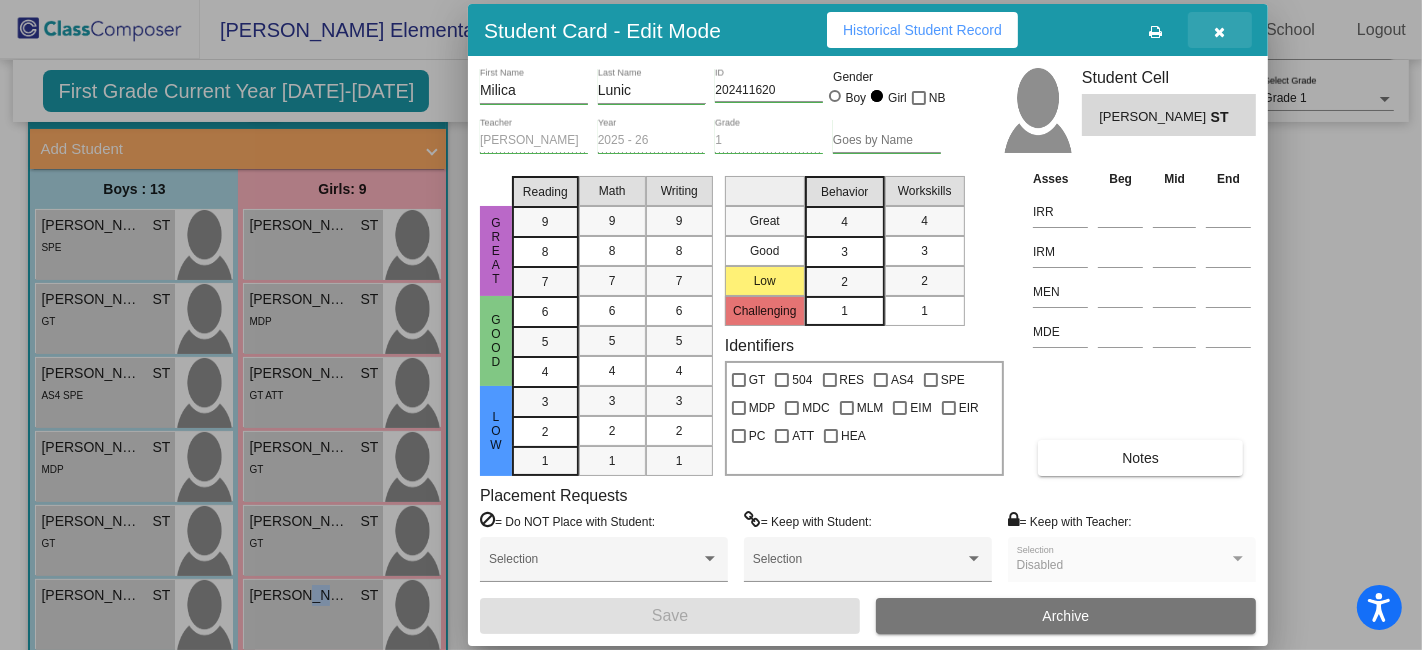 click at bounding box center [1220, 32] 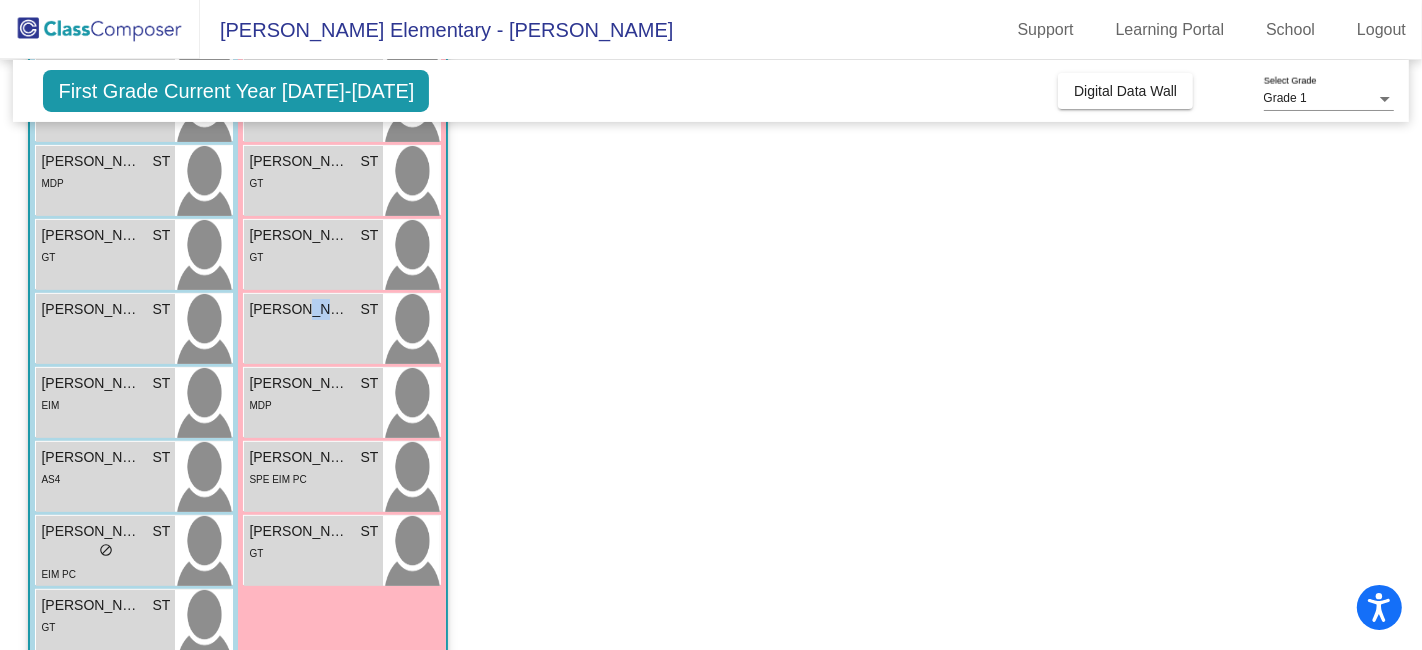 scroll, scrollTop: 408, scrollLeft: 0, axis: vertical 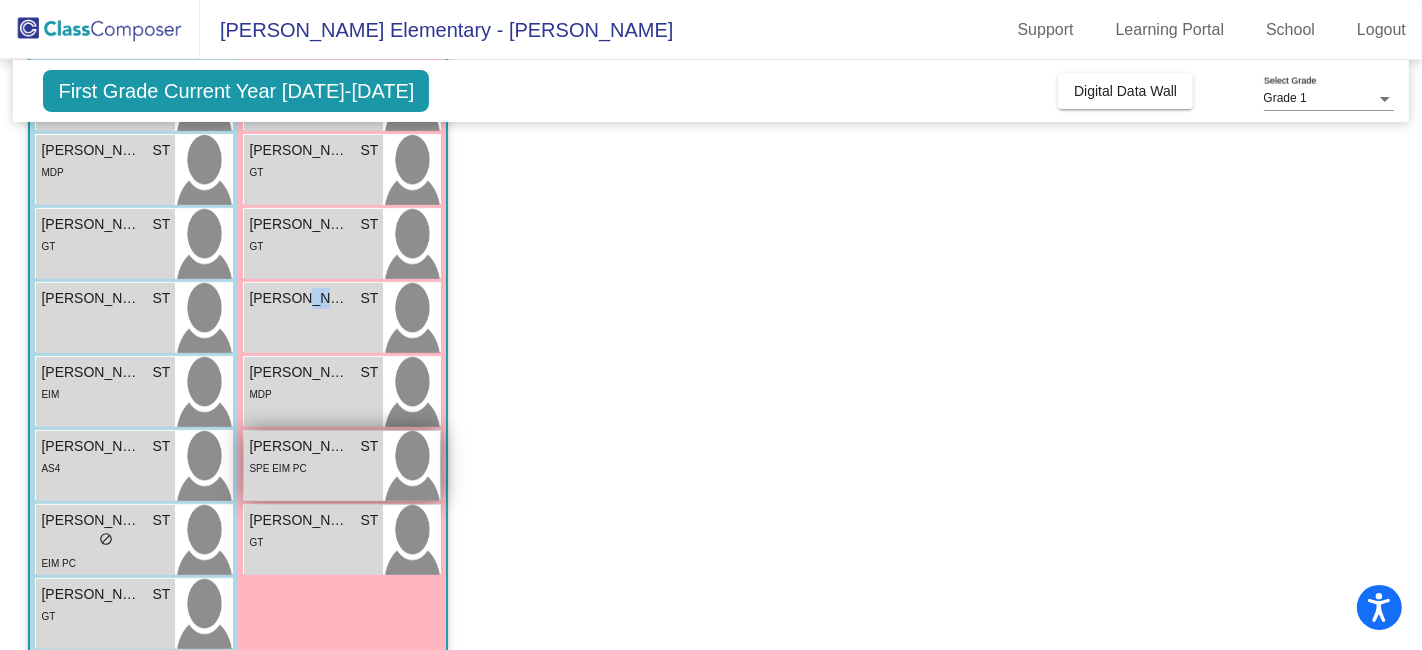 click on "[PERSON_NAME] ST lock do_not_disturb_alt SPE EIM PC" at bounding box center [313, 466] 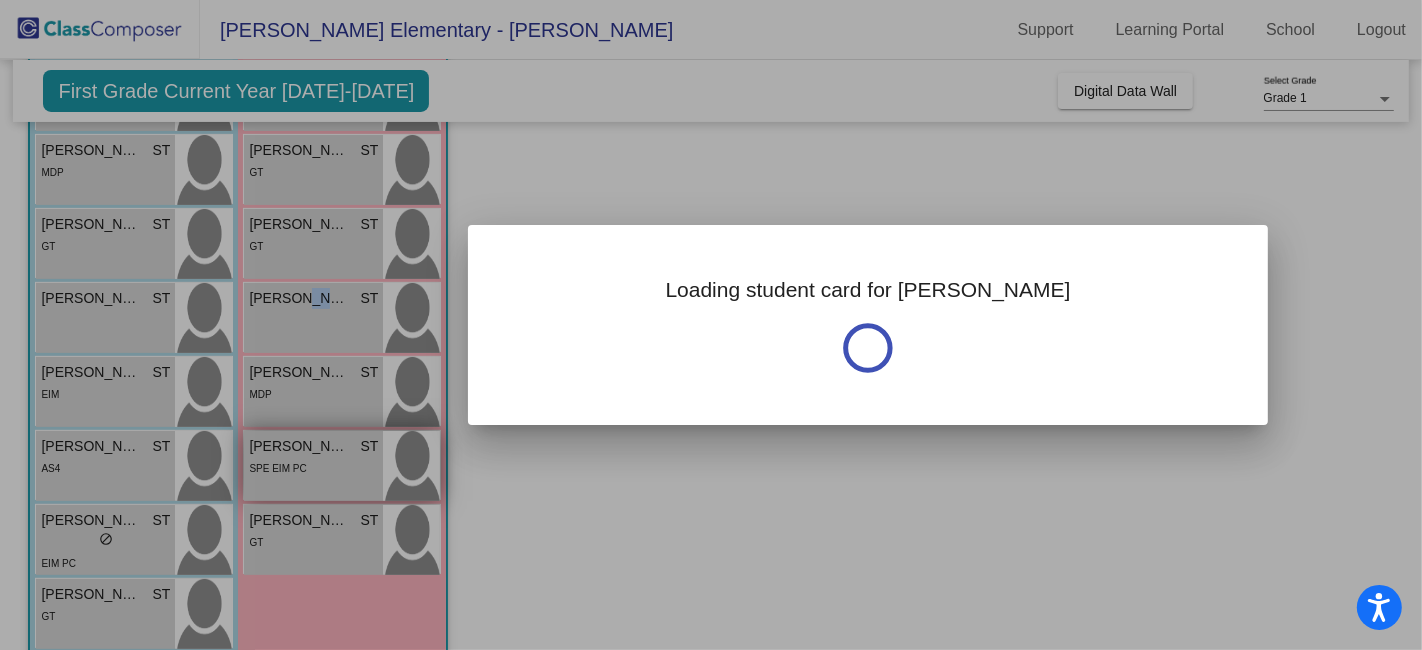 click at bounding box center [711, 325] 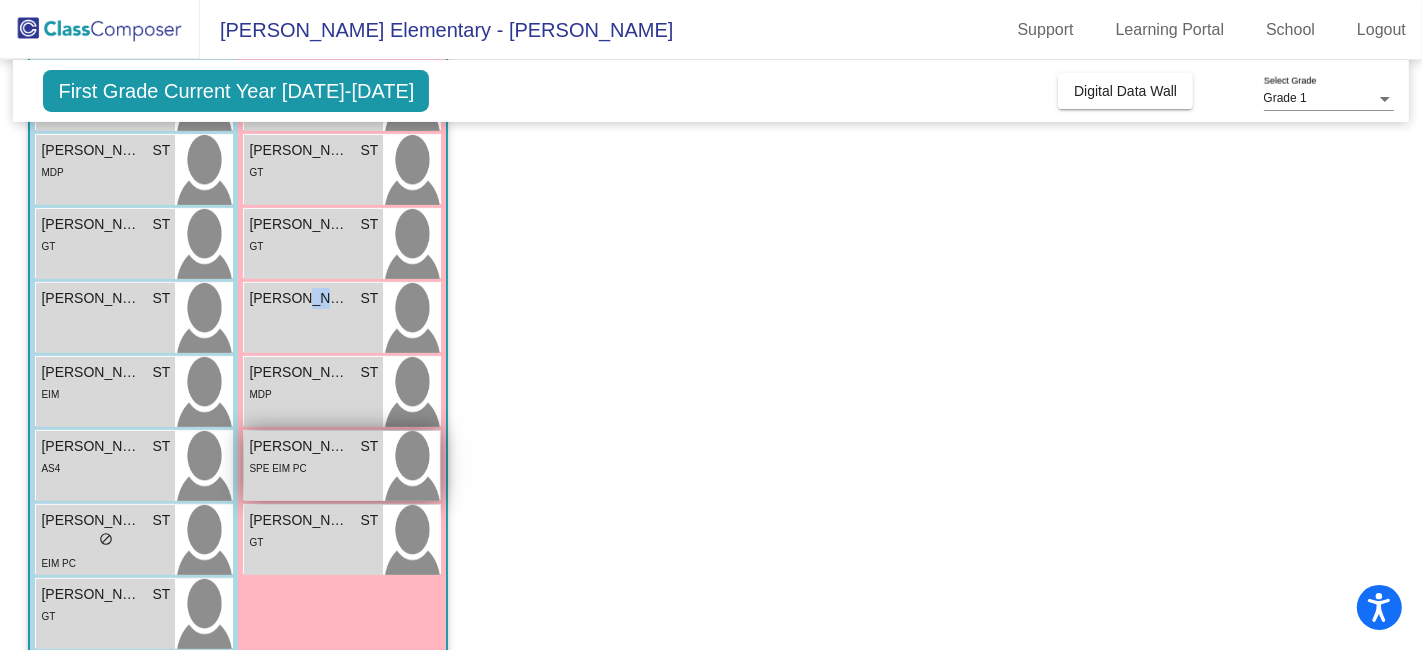 click on "[PERSON_NAME] ST lock do_not_disturb_alt SPE EIM PC" at bounding box center (313, 466) 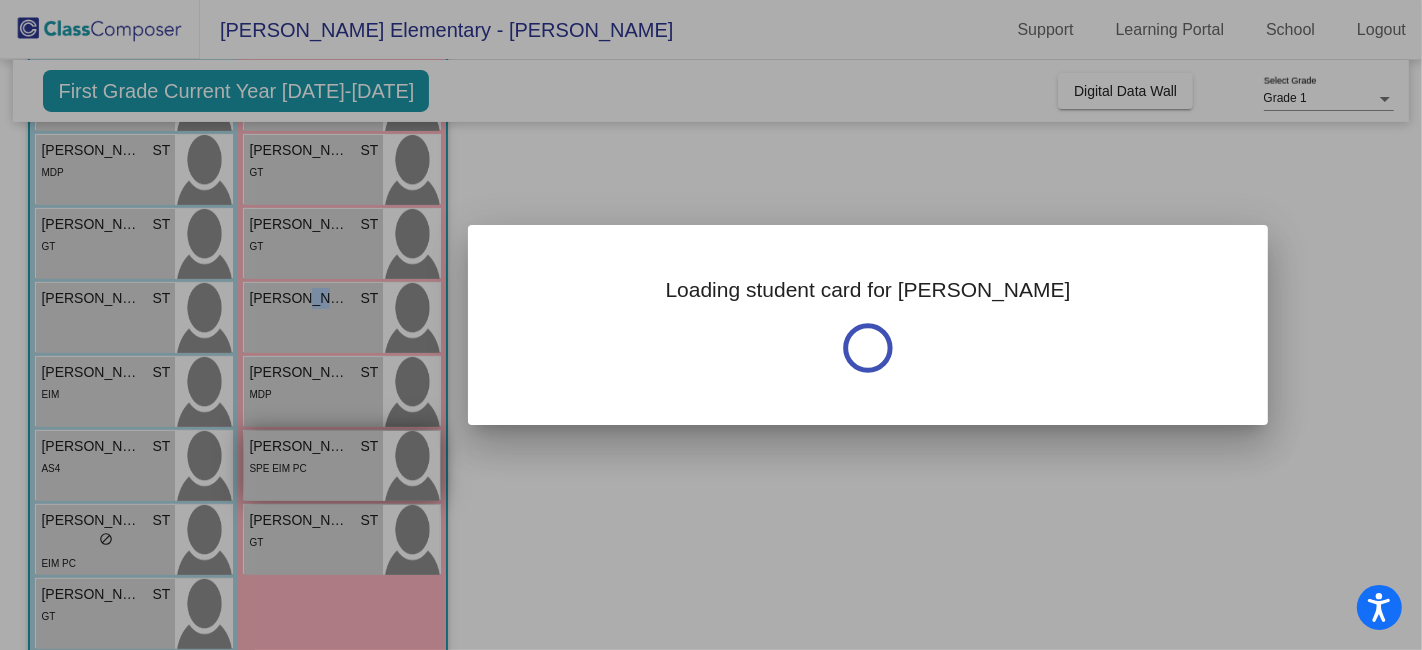 click at bounding box center (711, 325) 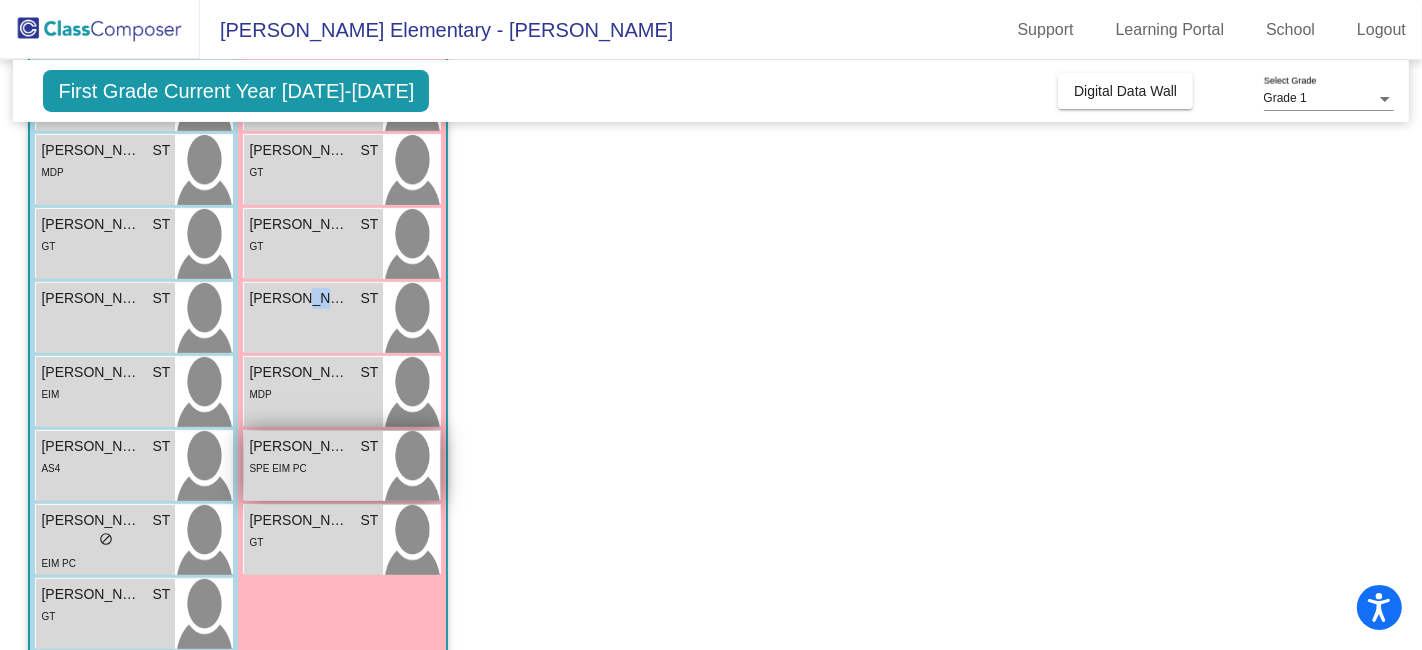 click on "[PERSON_NAME] ST lock do_not_disturb_alt SPE EIM PC" at bounding box center [313, 466] 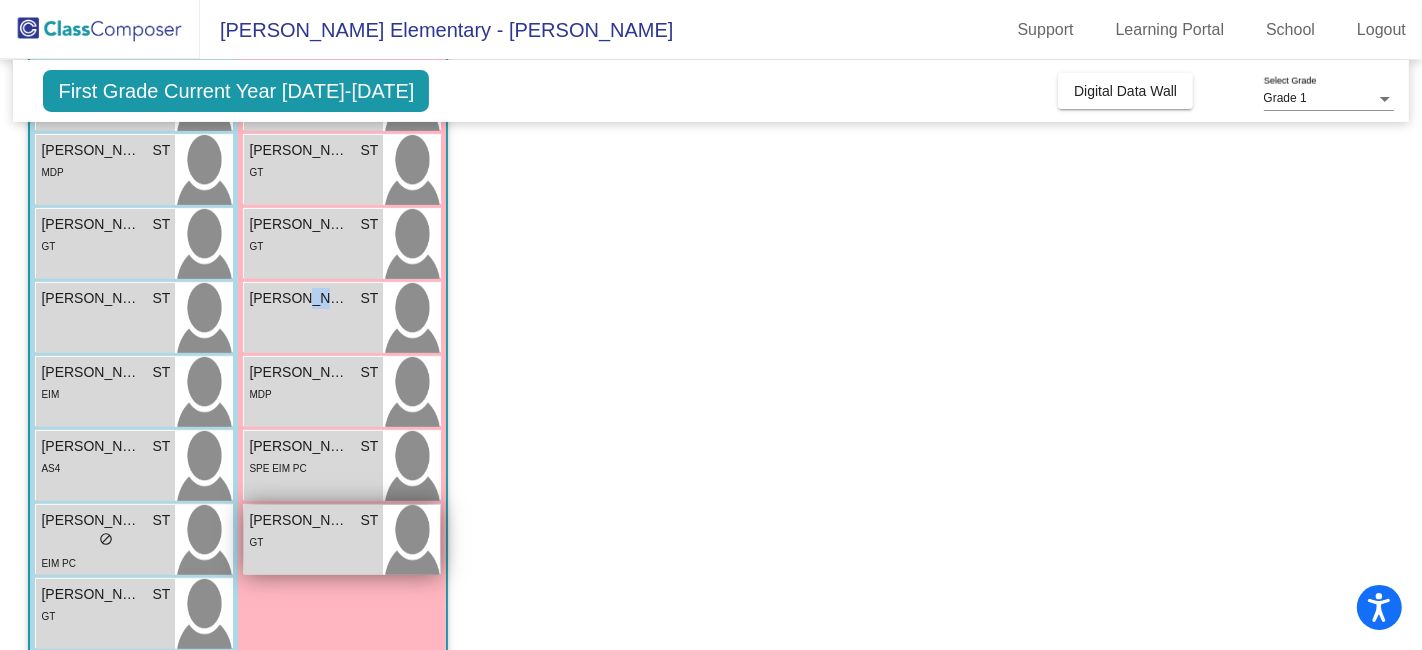 click on "GT" at bounding box center [313, 541] 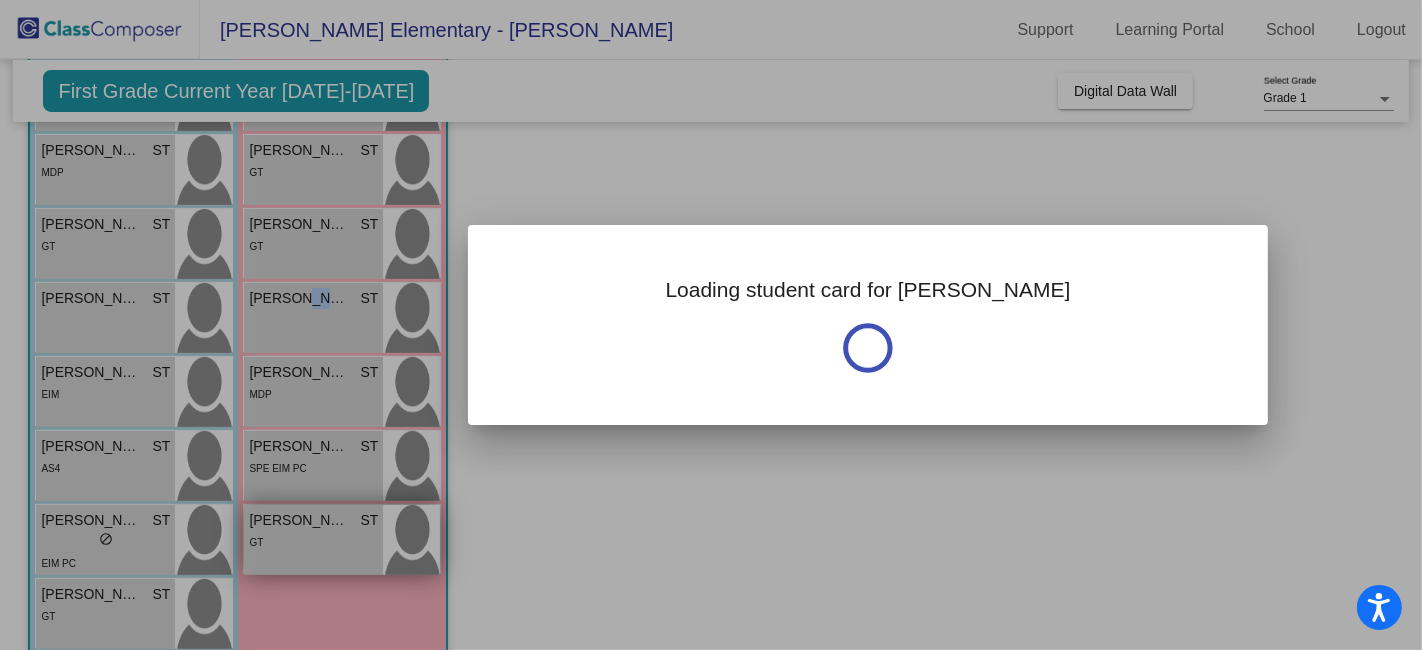 click at bounding box center [711, 325] 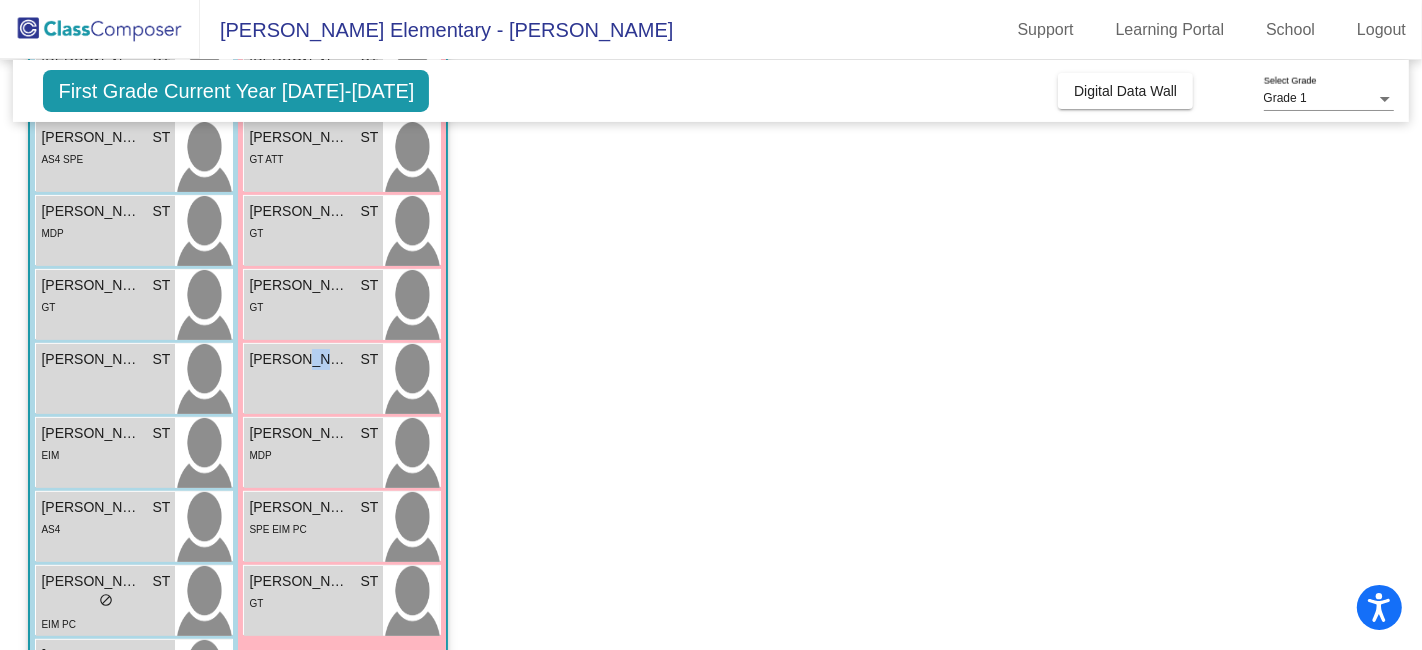 scroll, scrollTop: 662, scrollLeft: 0, axis: vertical 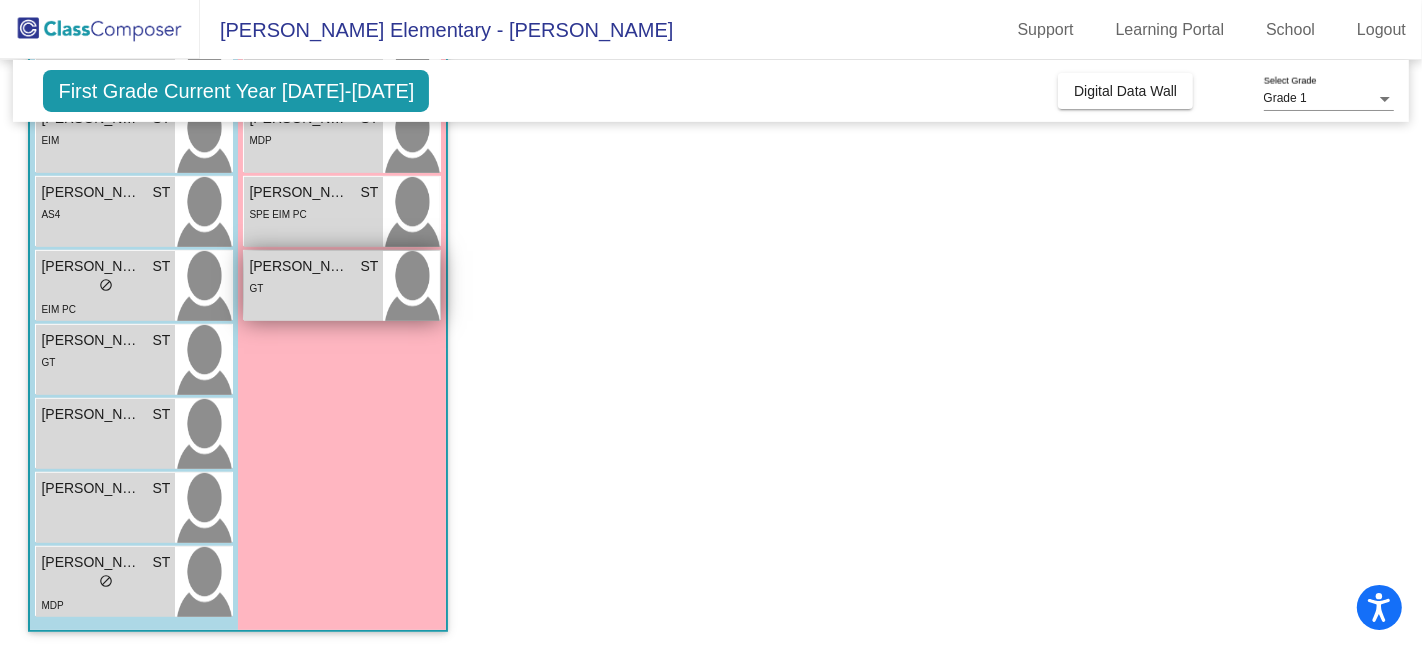 click on "GT" at bounding box center [313, 287] 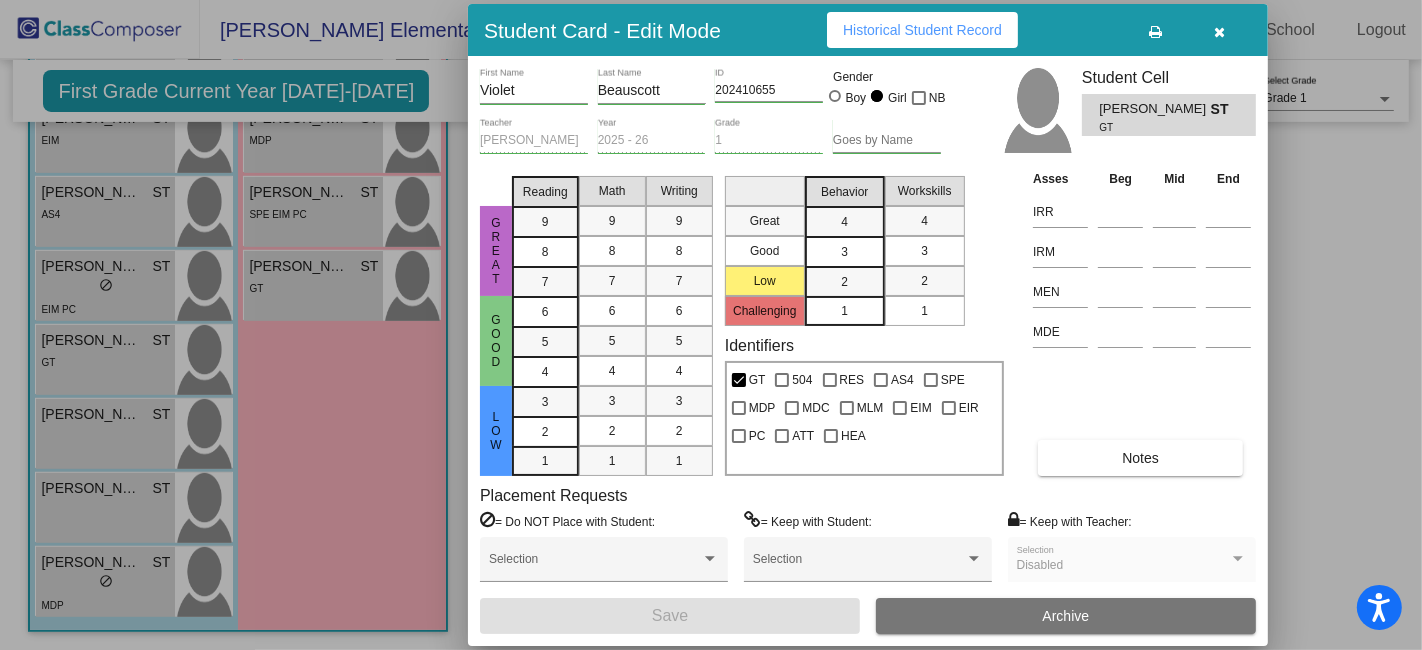 click on "Historical Student Record" at bounding box center (922, 30) 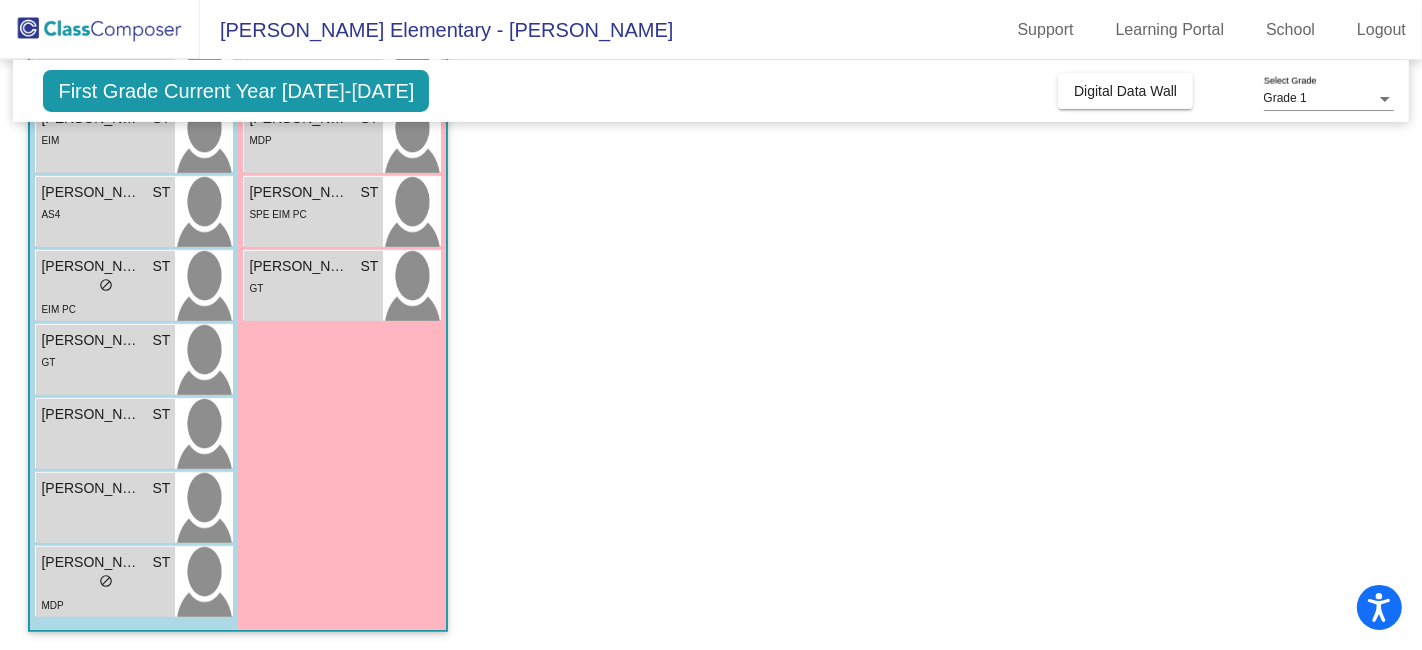 click on "[PERSON_NAME] ST lock do_not_disturb_alt SPE EIM PC" at bounding box center [313, 212] 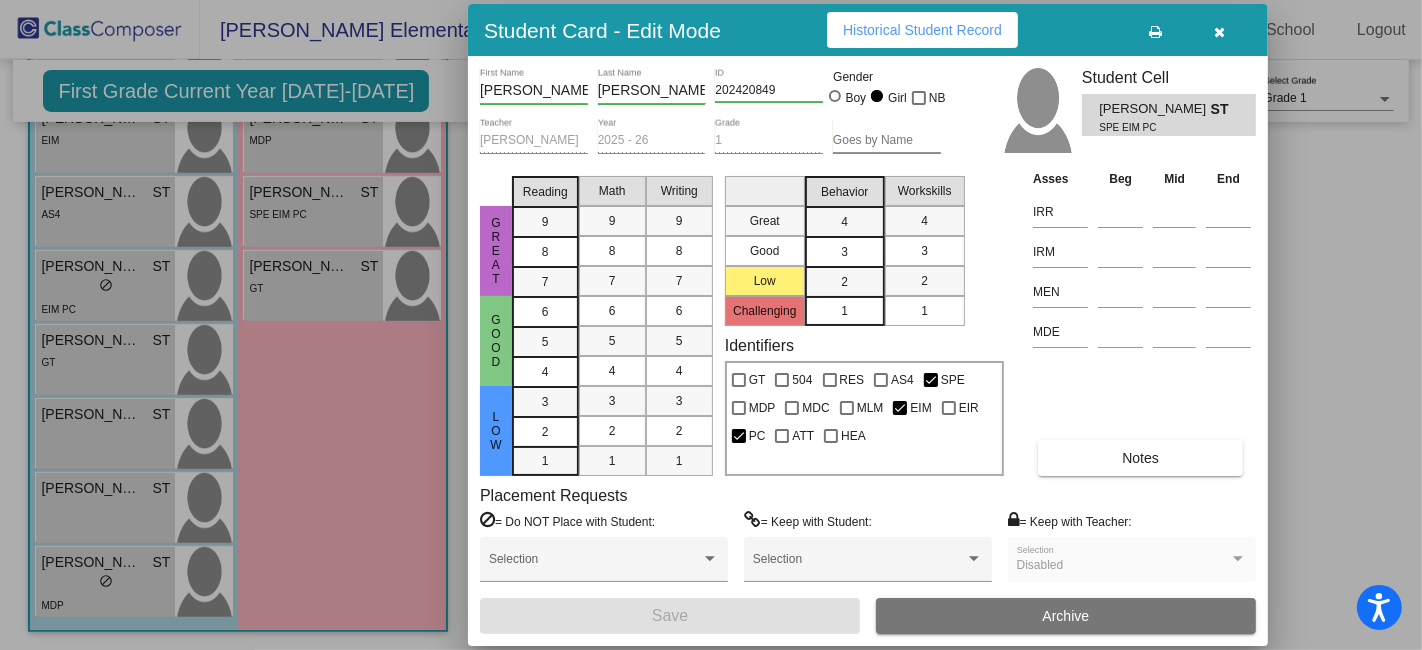 click on "Historical Student Record" at bounding box center (922, 30) 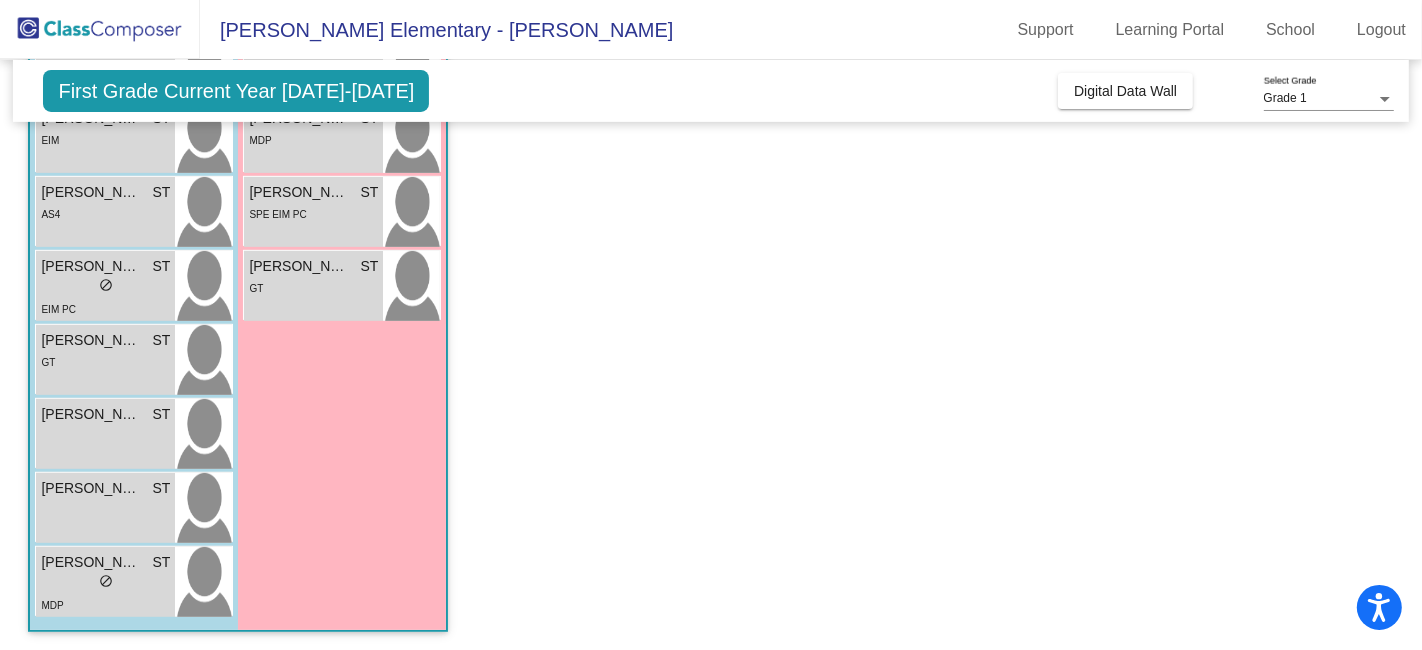 scroll, scrollTop: 0, scrollLeft: 0, axis: both 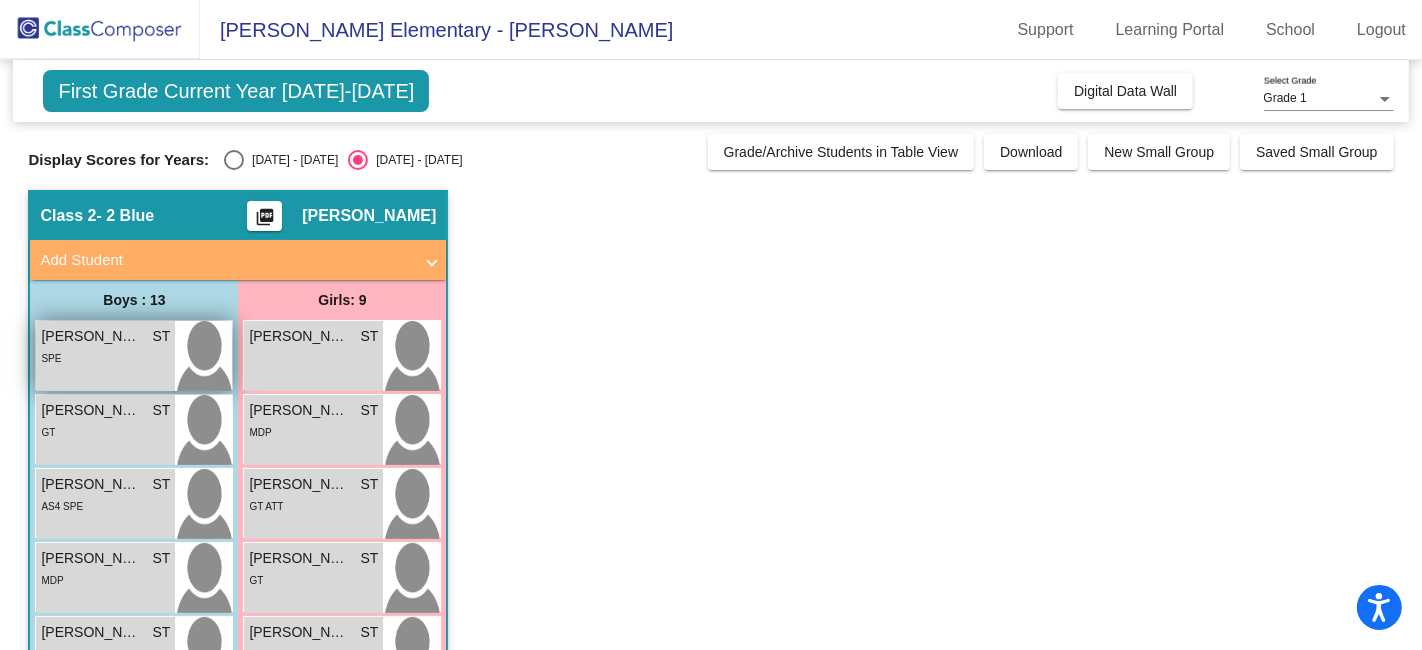 click on "[PERSON_NAME] ST lock do_not_disturb_alt SPE" at bounding box center [105, 356] 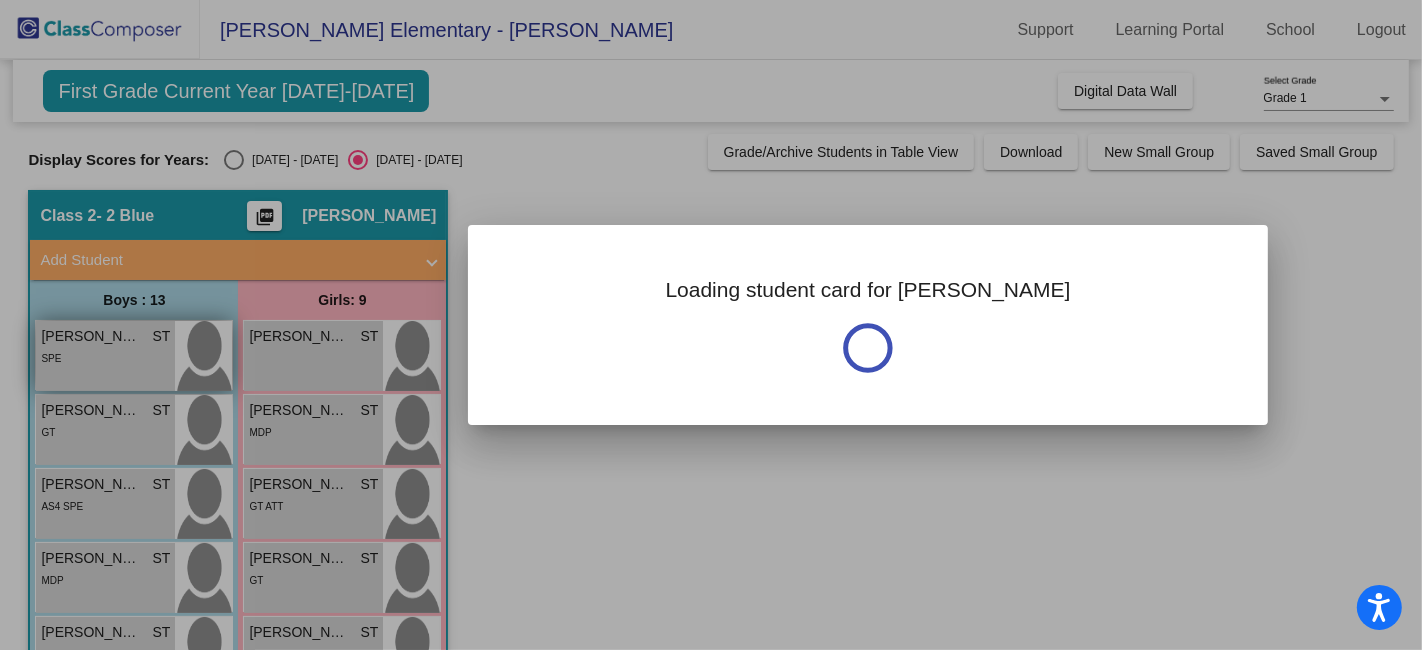 click at bounding box center [711, 325] 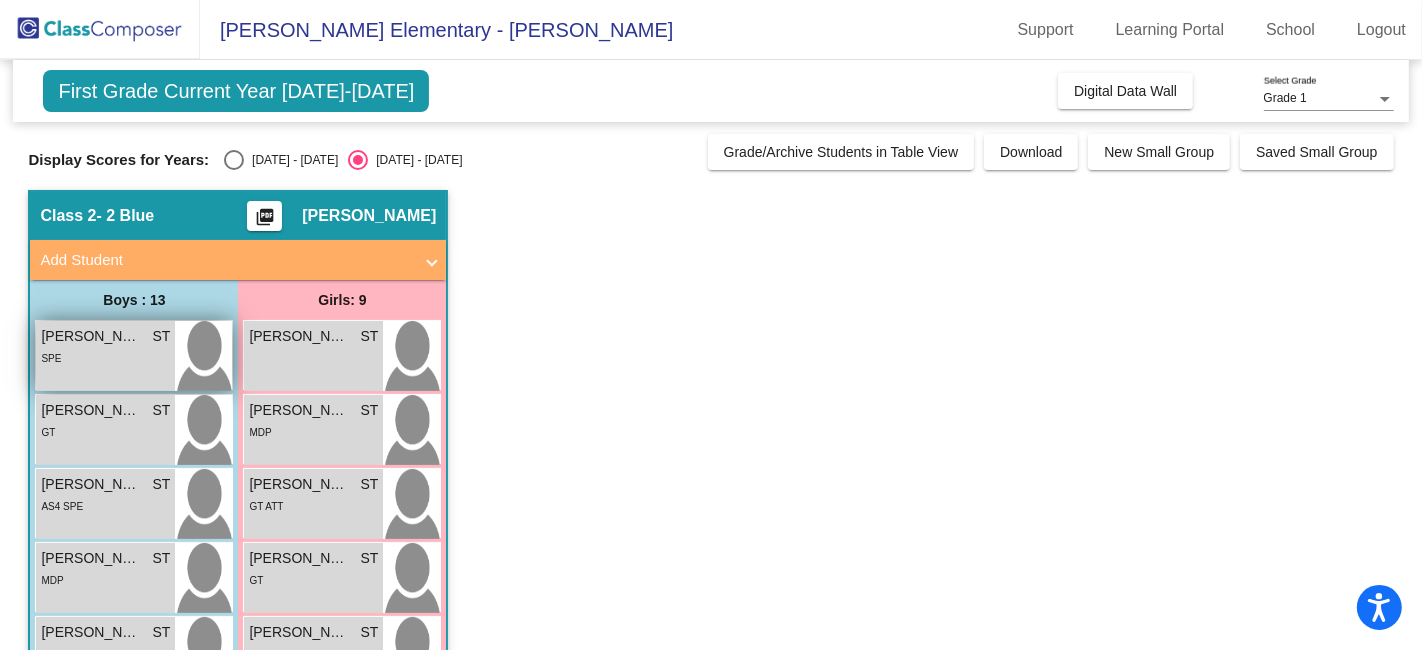 click on "[PERSON_NAME] ST lock do_not_disturb_alt SPE" at bounding box center (105, 356) 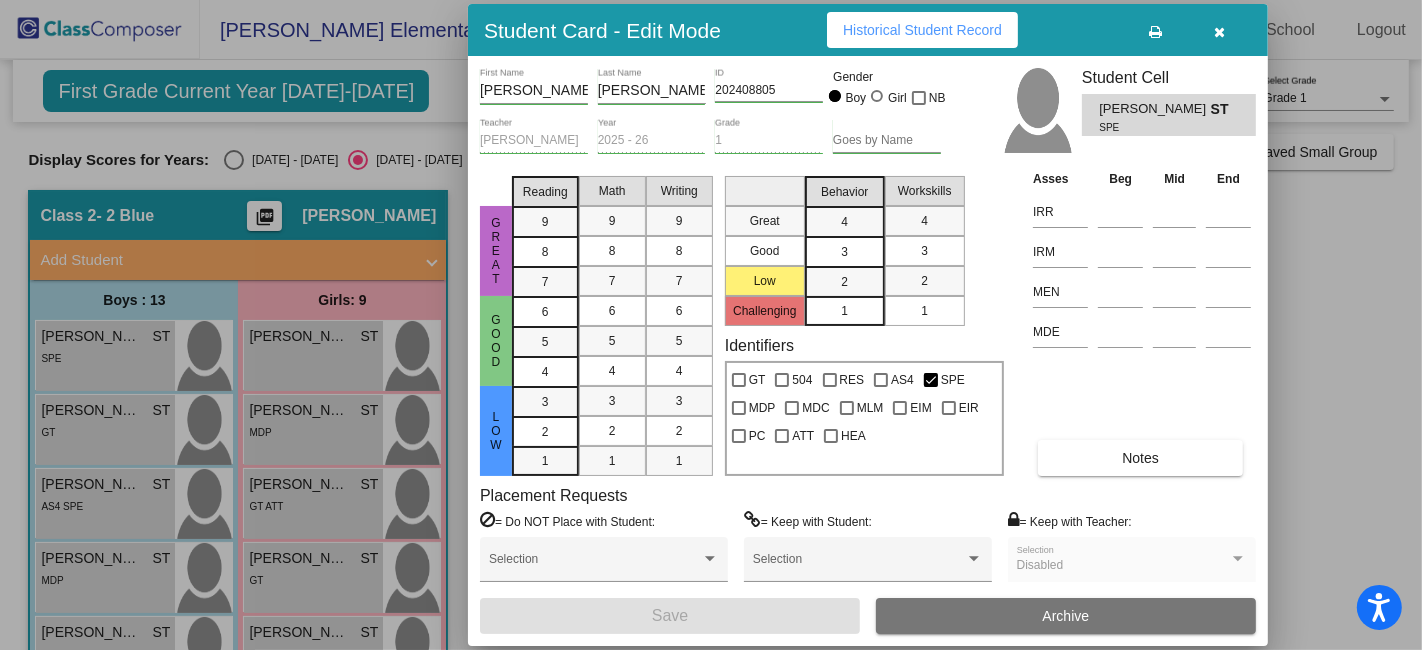 click on "Historical Student Record" at bounding box center (922, 30) 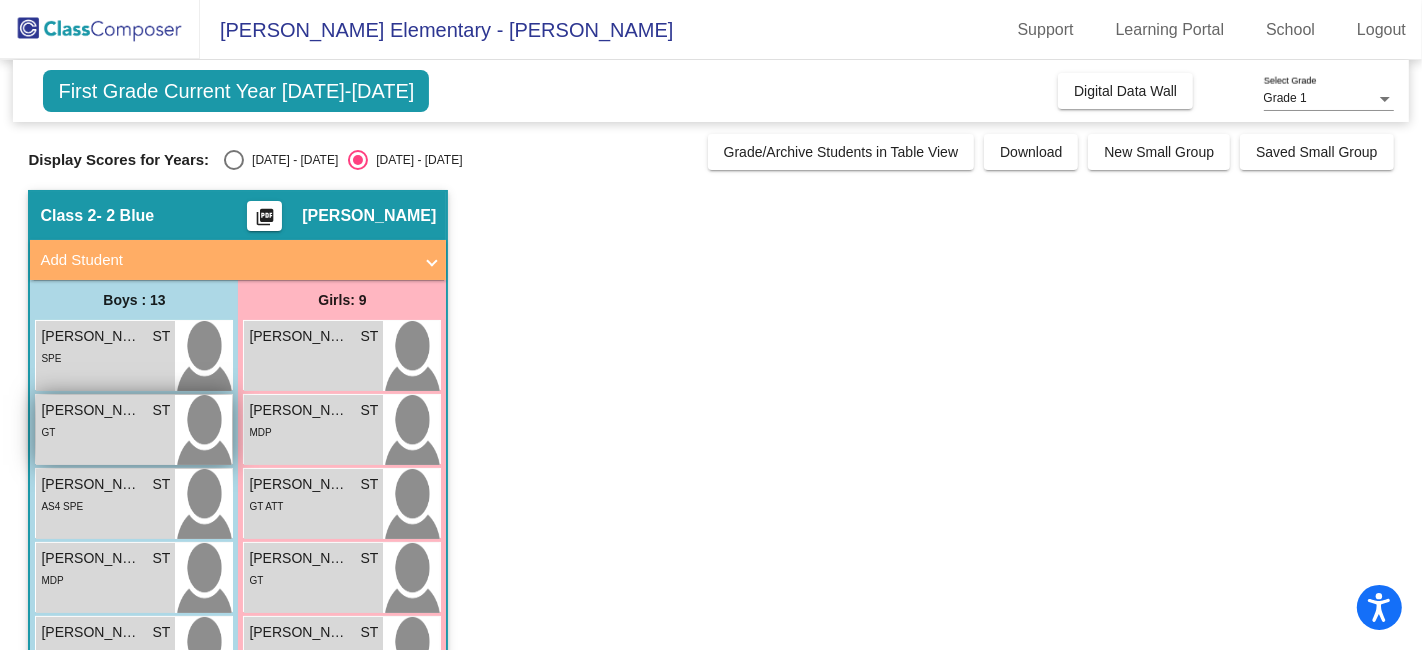 click on "GT" at bounding box center [105, 431] 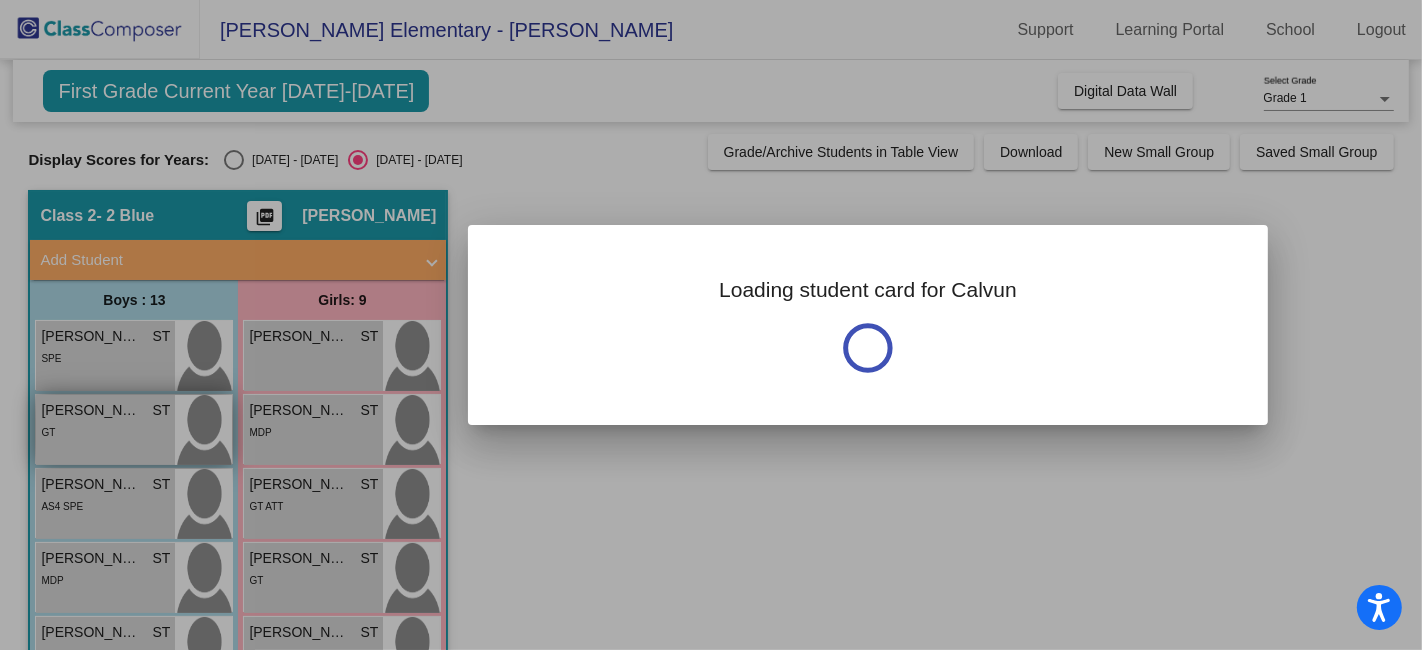 click at bounding box center [711, 325] 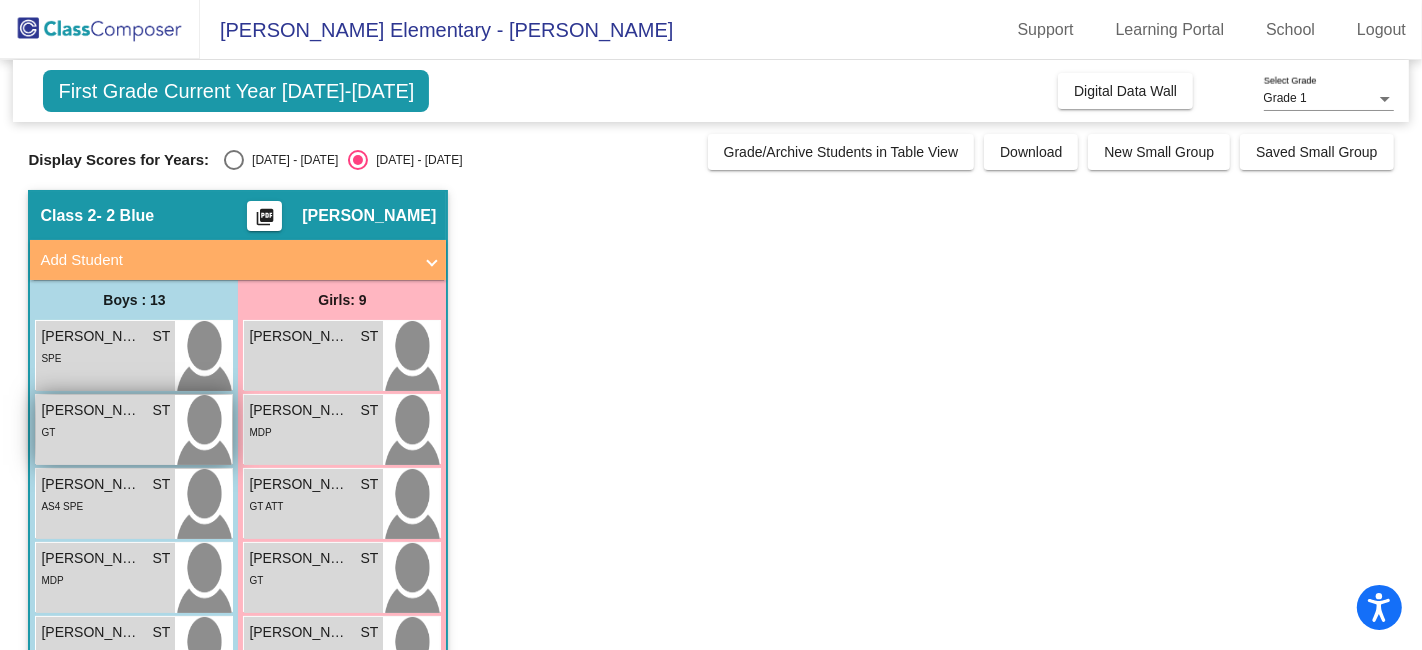 click on "GT" at bounding box center (105, 431) 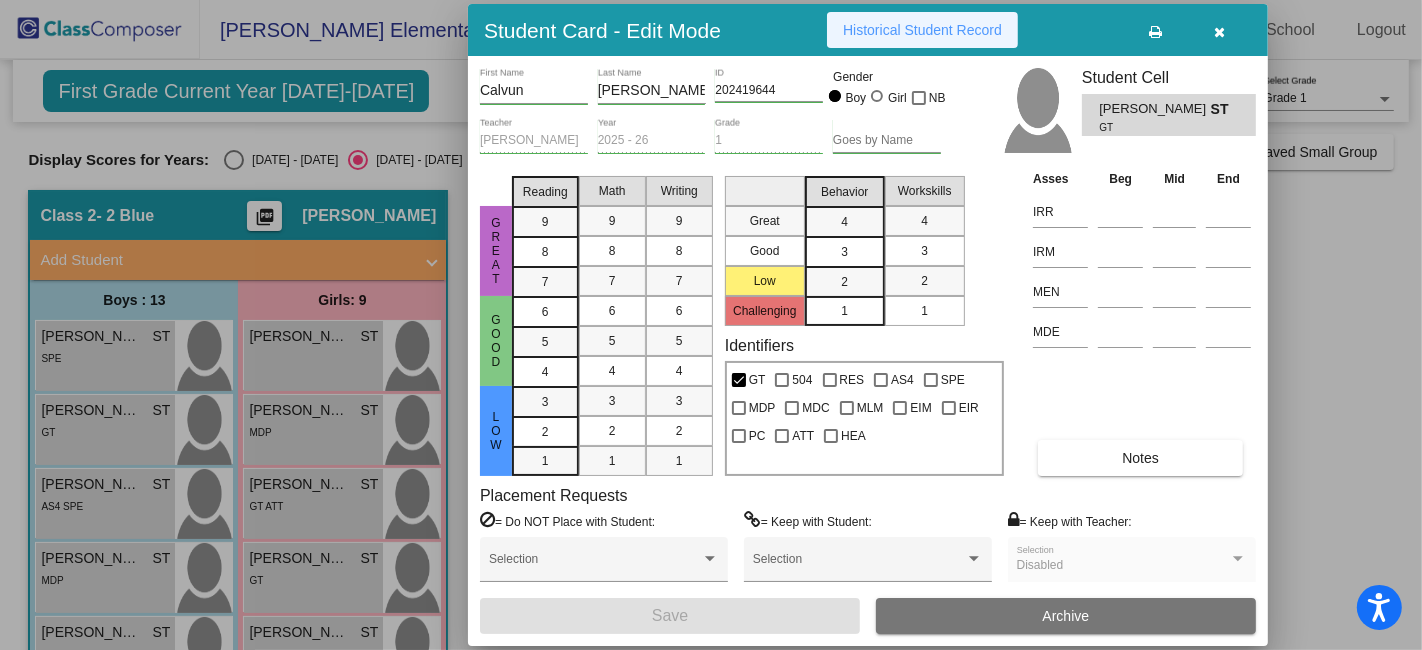 click on "Historical Student Record" at bounding box center [922, 30] 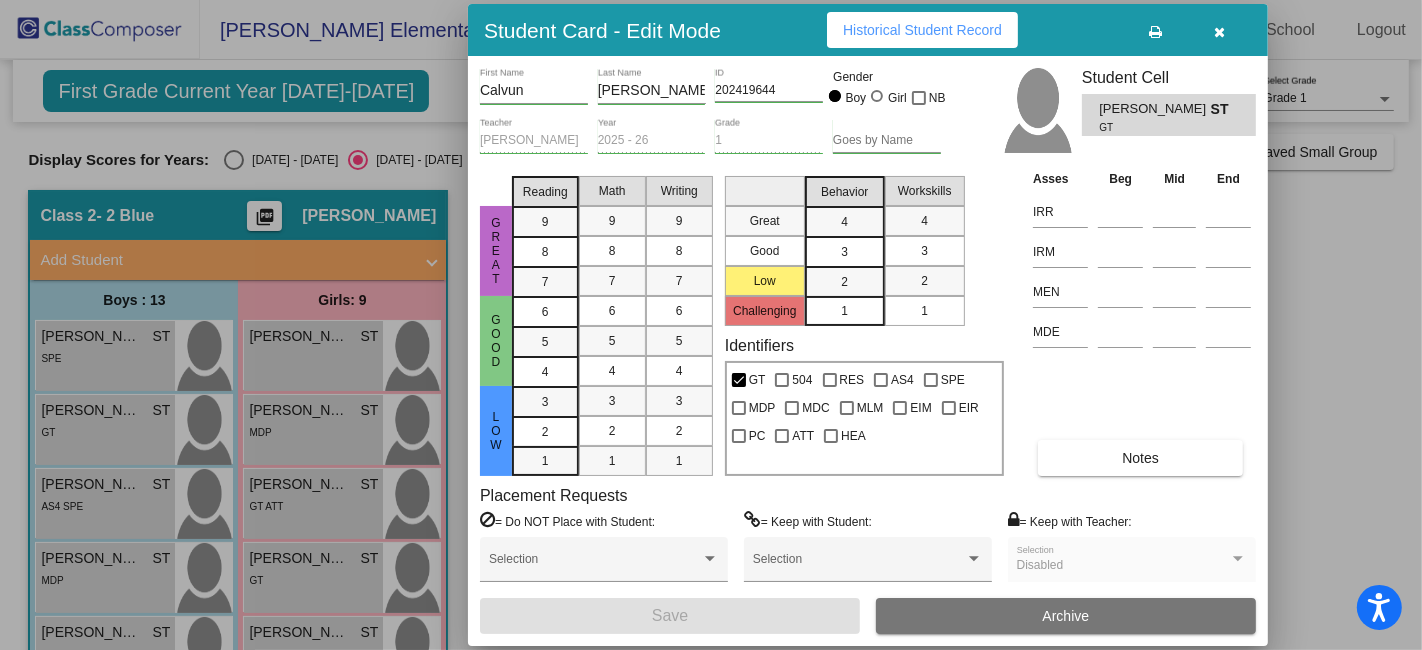 click at bounding box center [1220, 32] 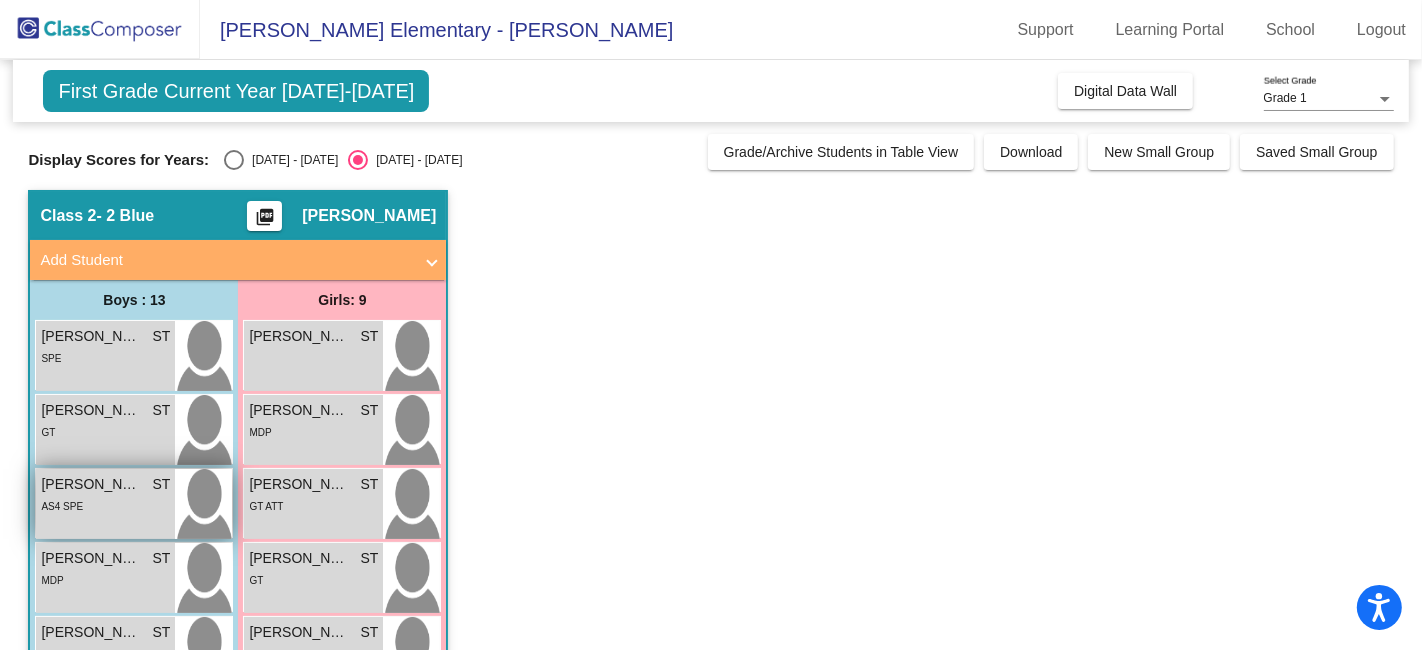 click on "[PERSON_NAME]" at bounding box center (91, 484) 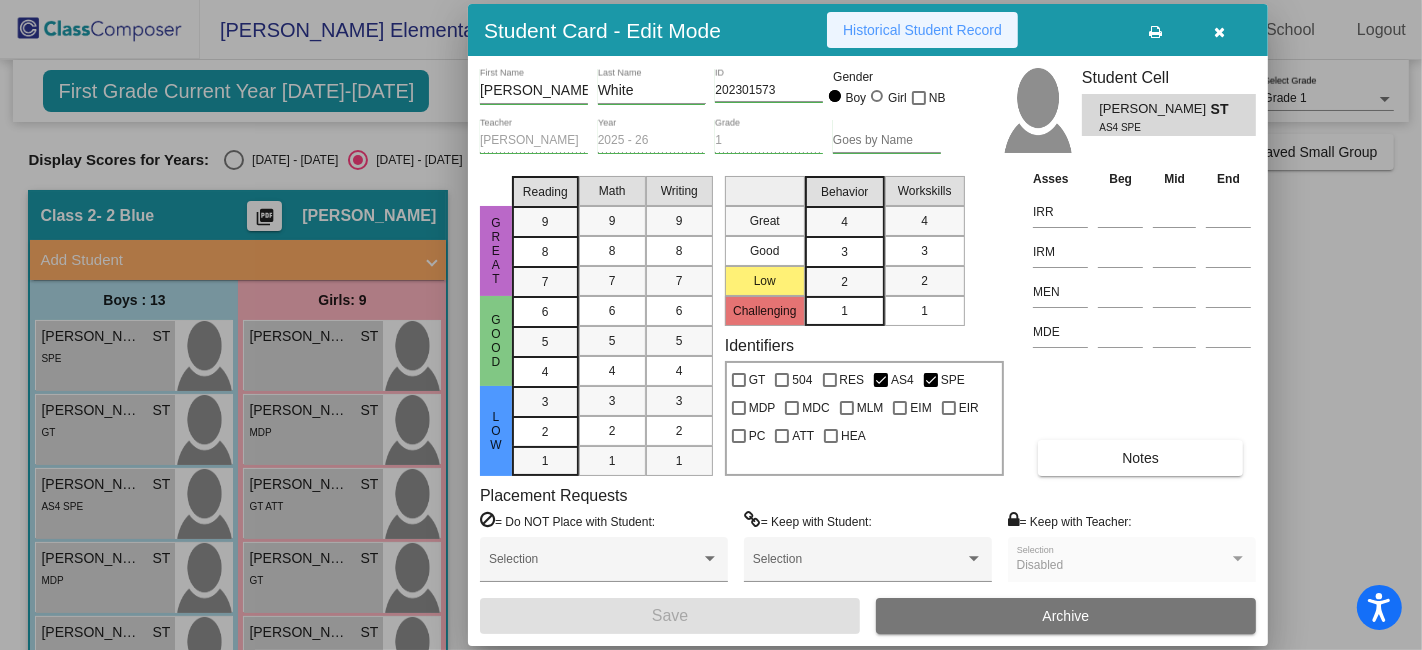 click on "Historical Student Record" at bounding box center [922, 30] 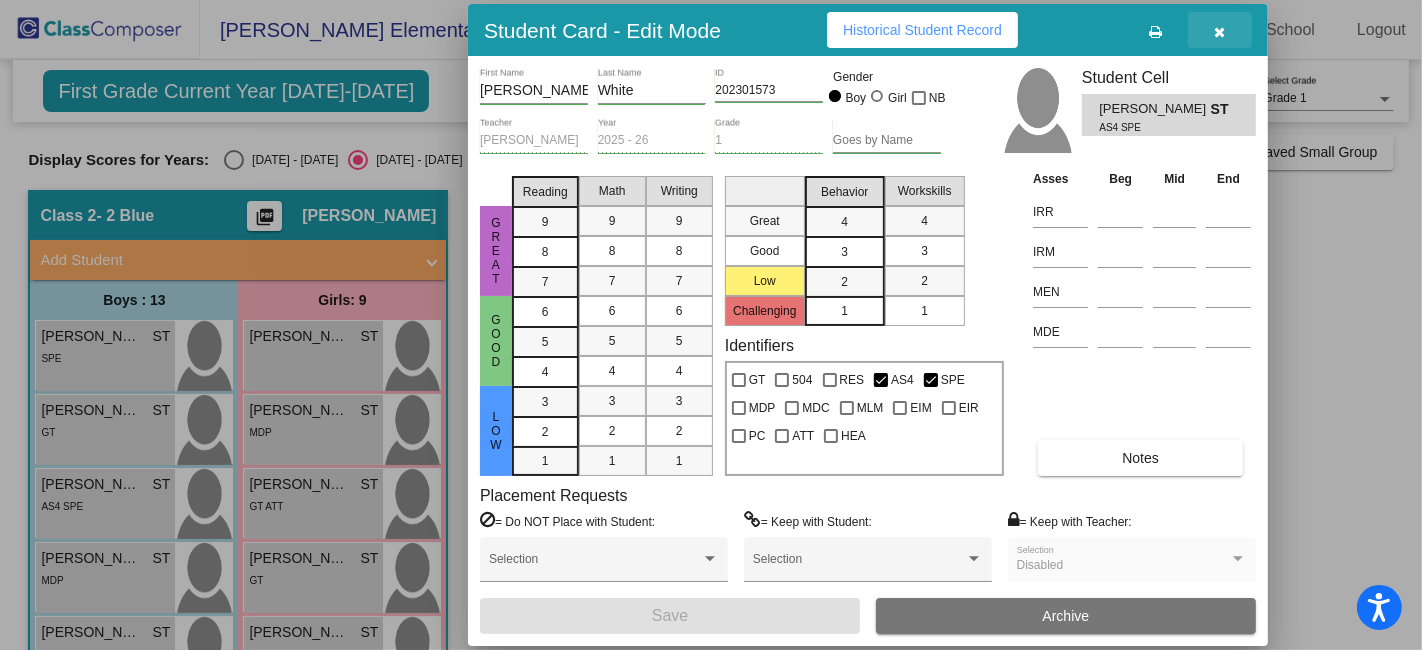 click at bounding box center [1220, 32] 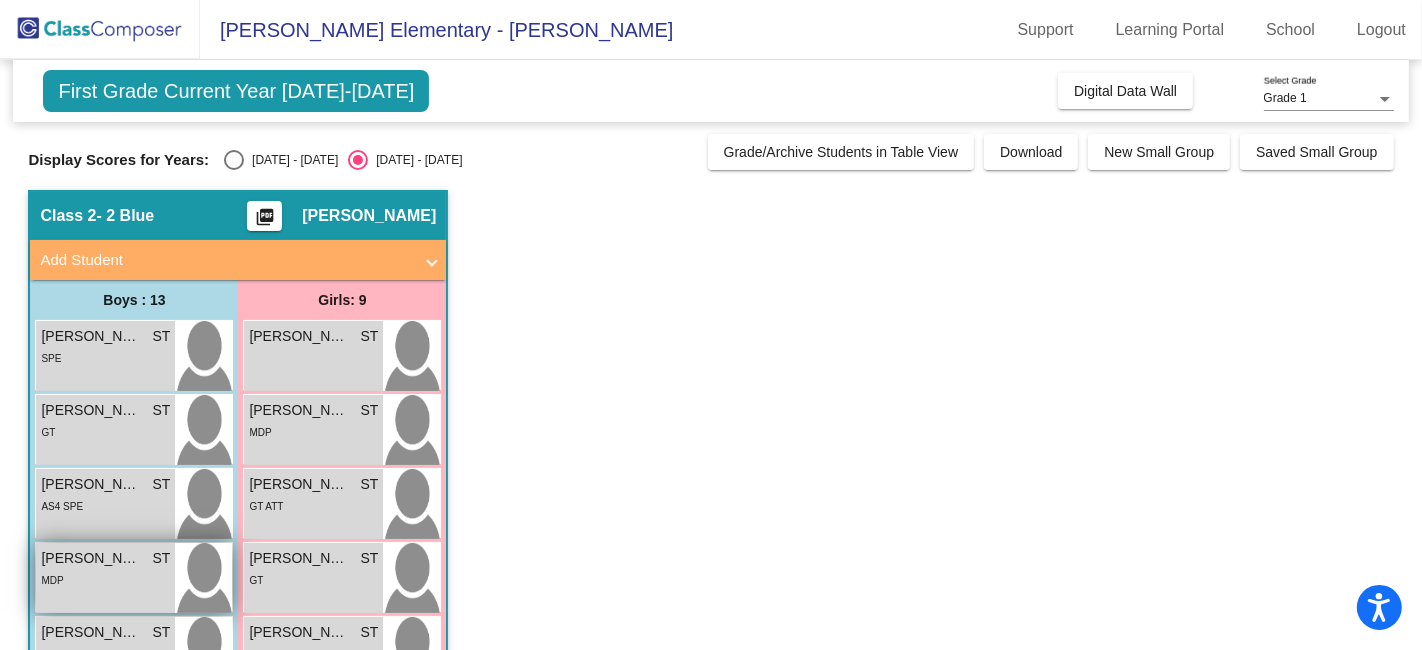 click on "[PERSON_NAME]" at bounding box center (91, 558) 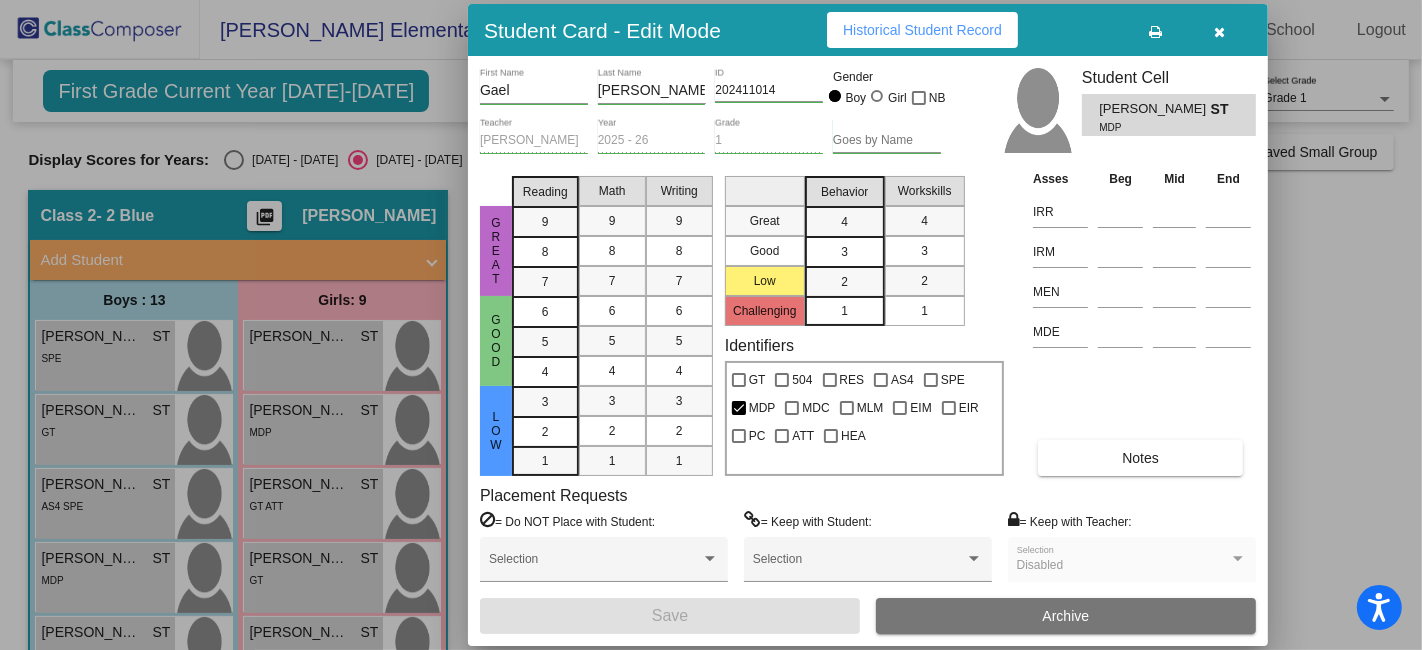 click on "Historical Student Record" at bounding box center (922, 30) 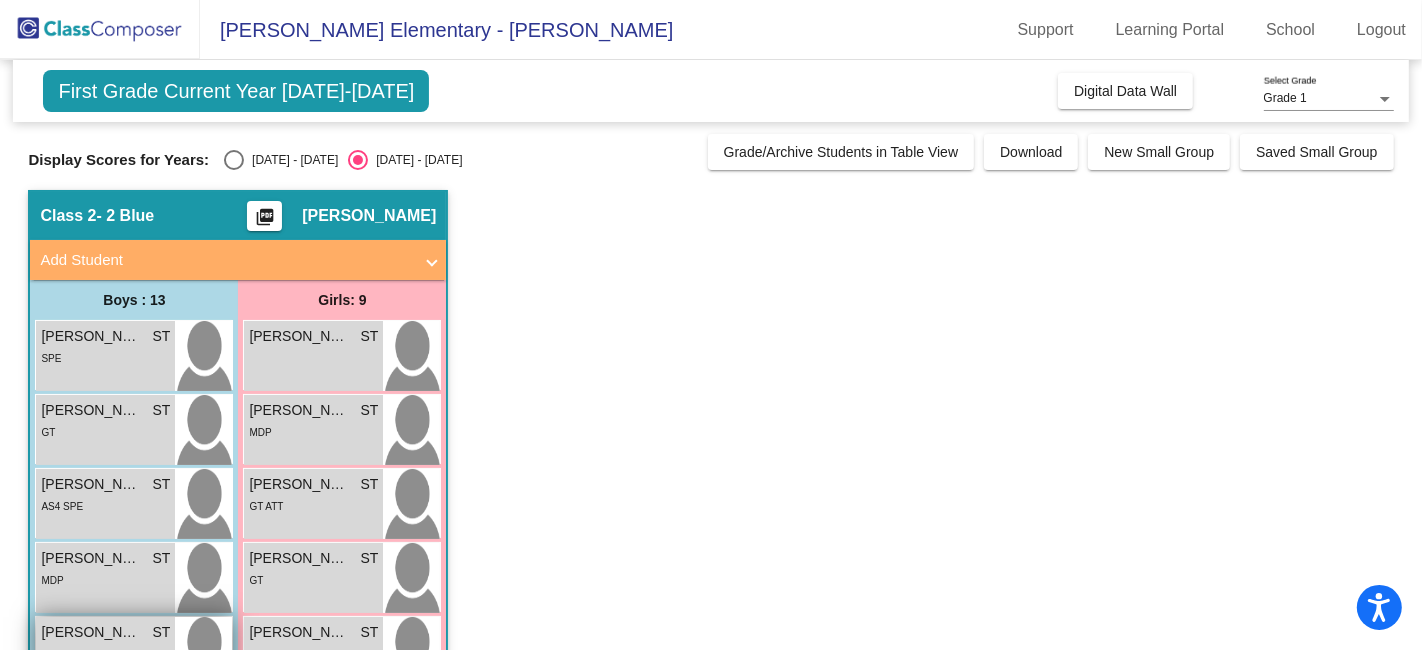 click on "[PERSON_NAME]" at bounding box center [91, 632] 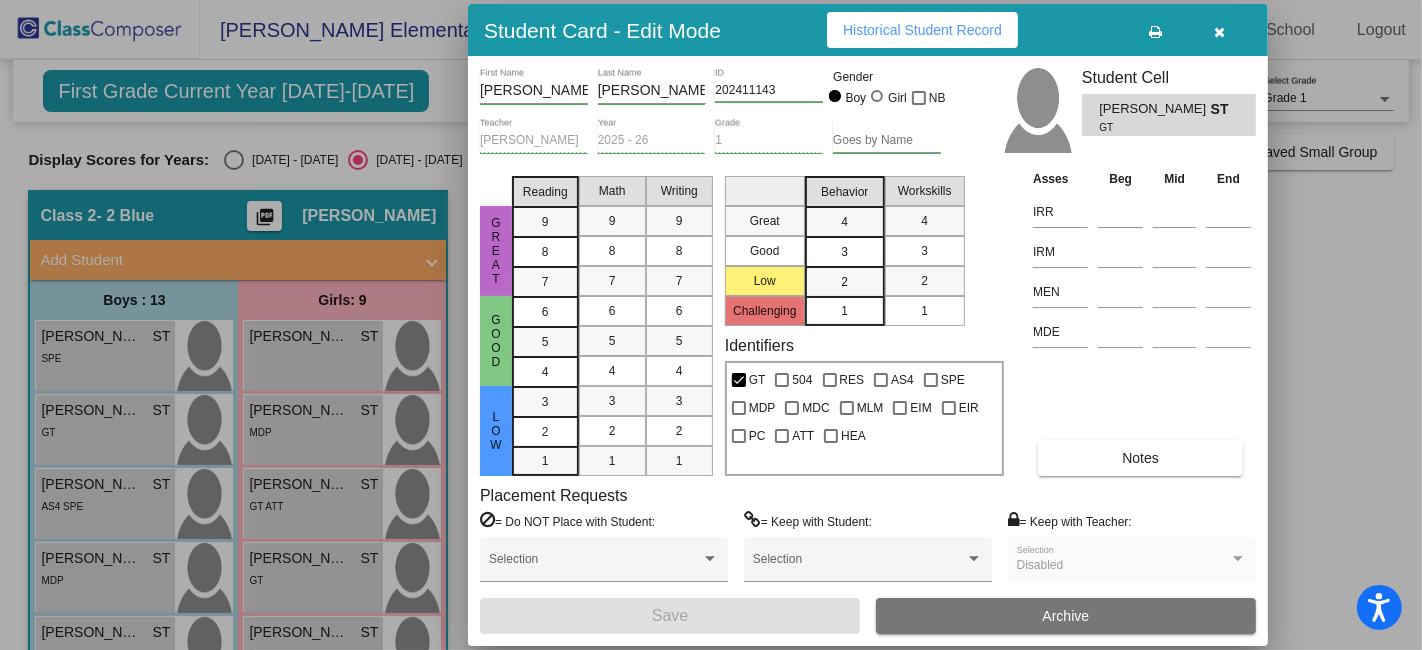 click on "Historical Student Record" at bounding box center [922, 30] 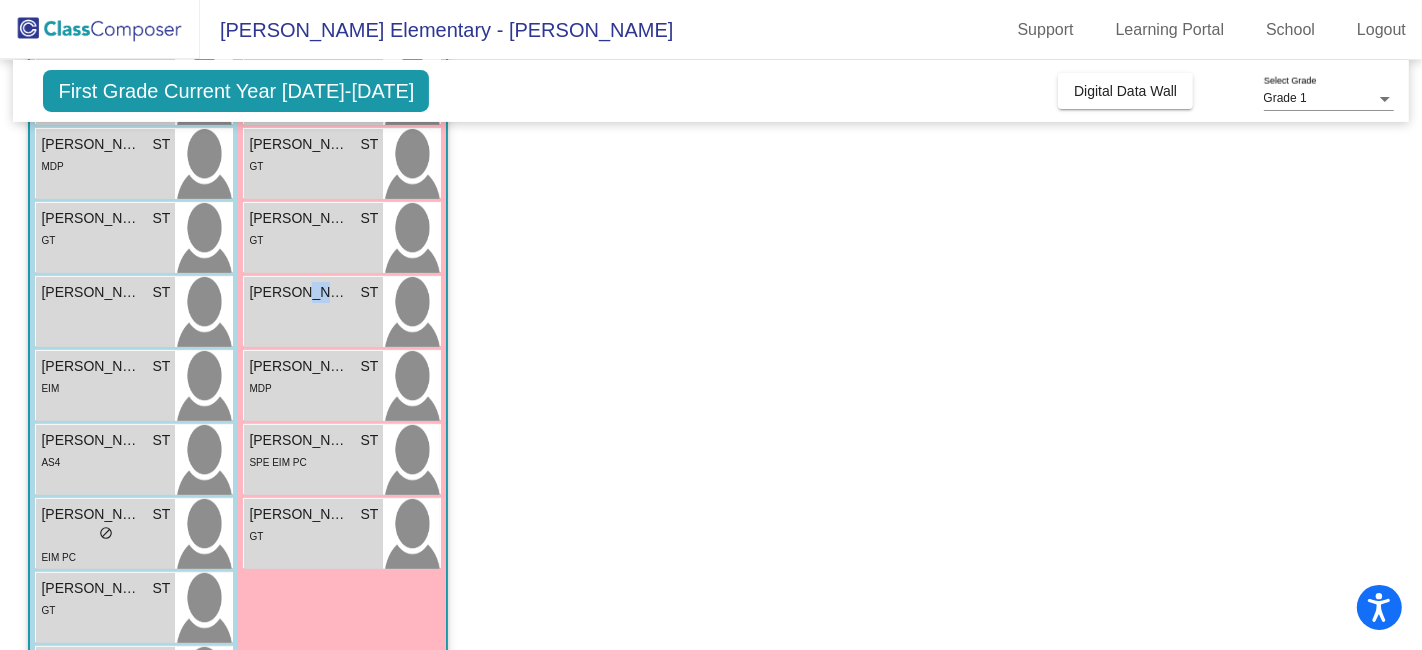 scroll, scrollTop: 421, scrollLeft: 0, axis: vertical 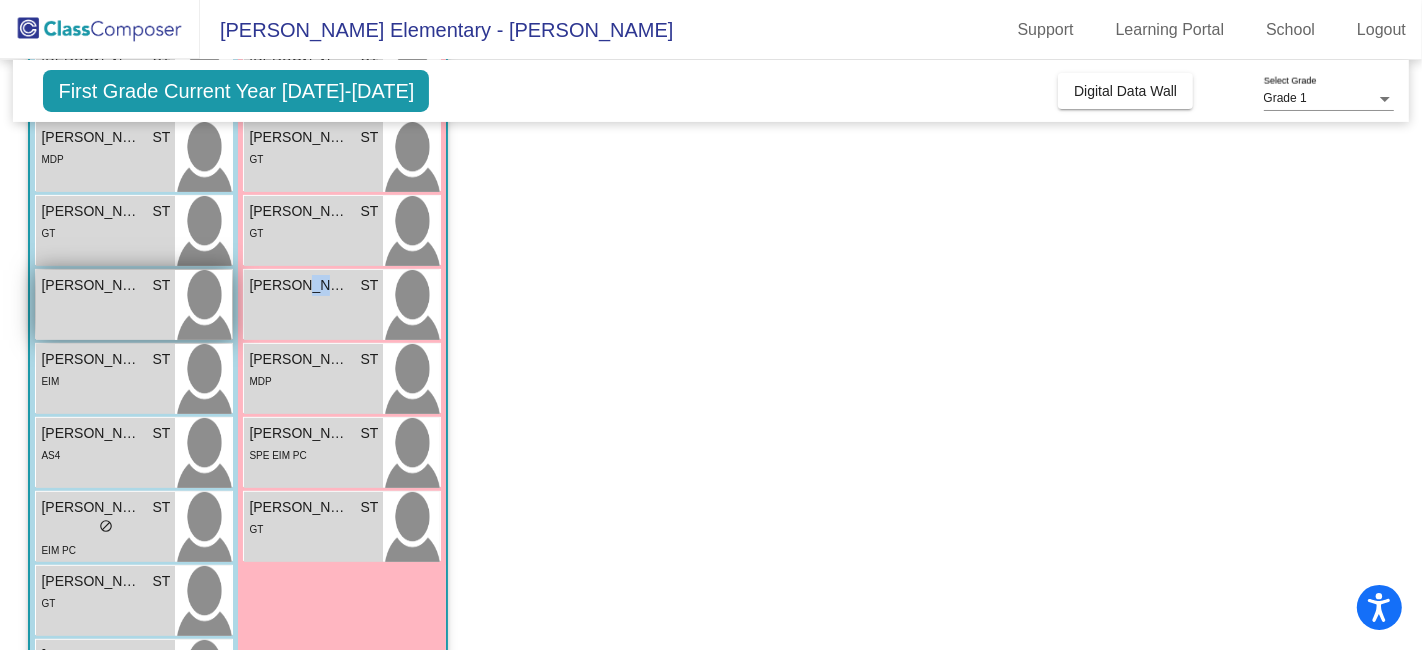 click on "[PERSON_NAME] ST lock do_not_disturb_alt" at bounding box center [105, 305] 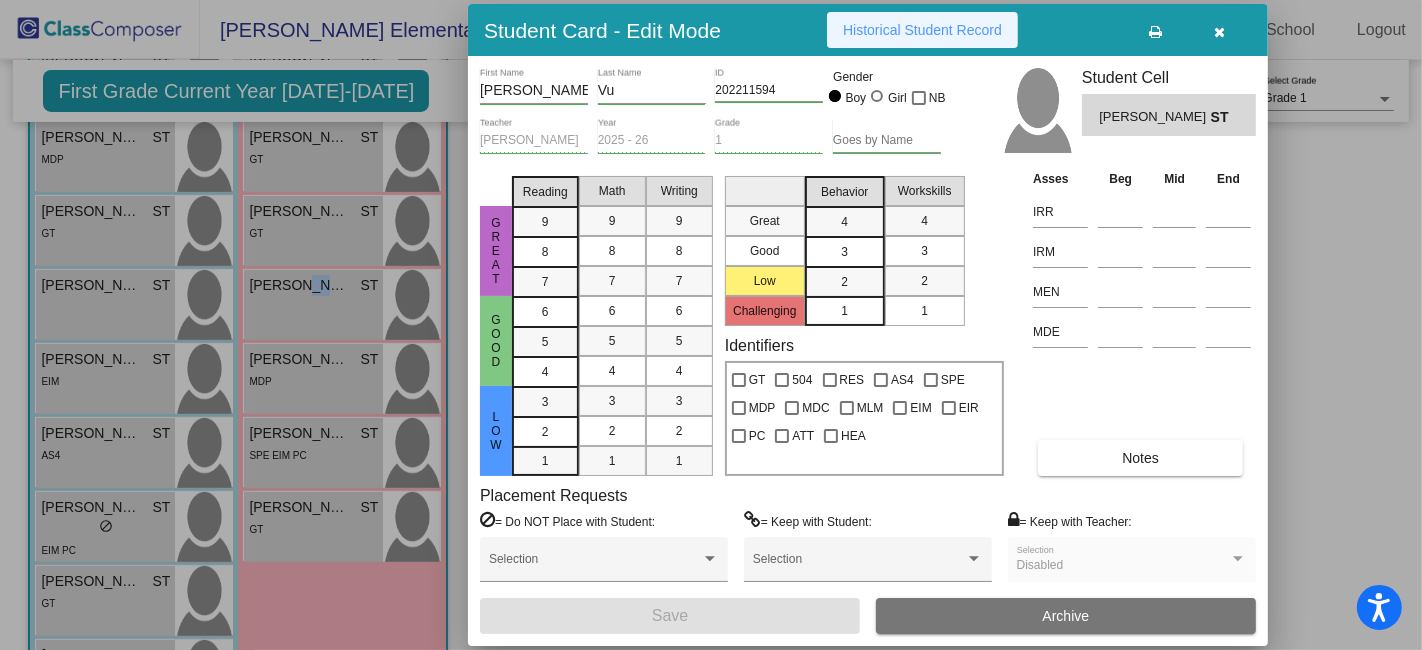click on "Historical Student Record" at bounding box center [922, 30] 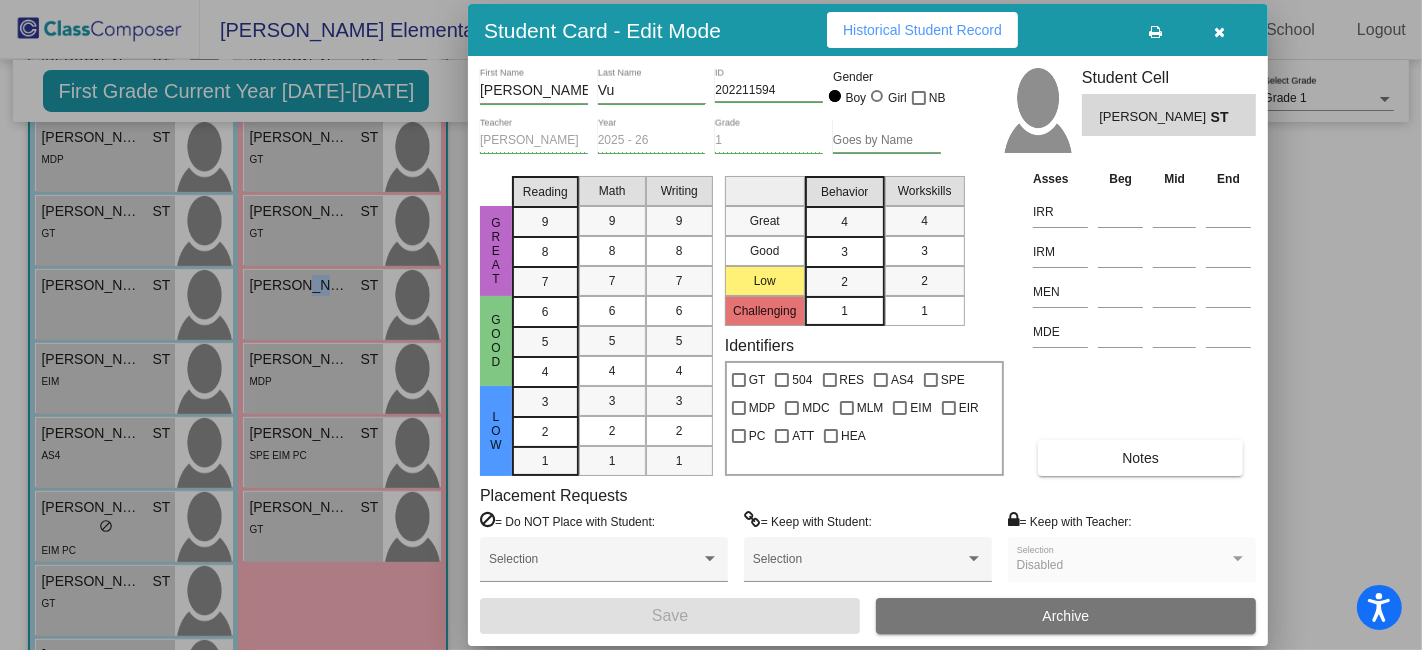 click at bounding box center [711, 325] 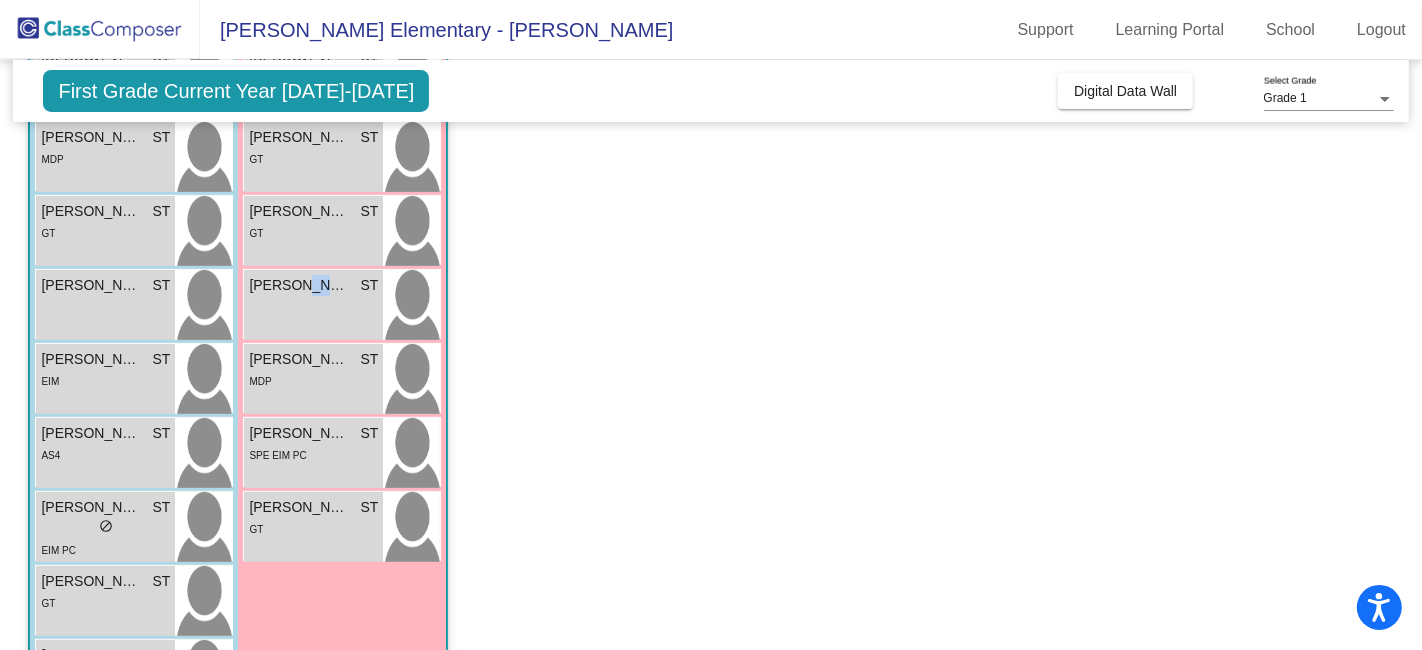 click on "EIM" at bounding box center [105, 380] 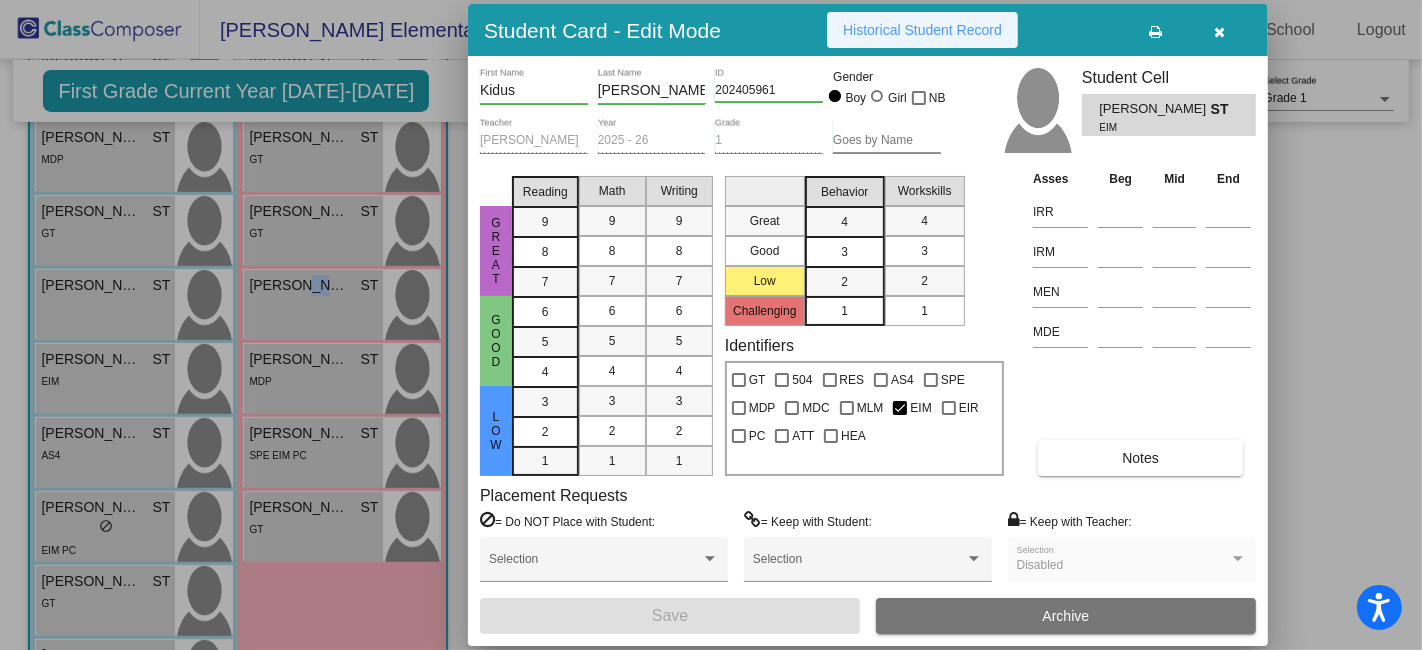 click on "Historical Student Record" at bounding box center (922, 30) 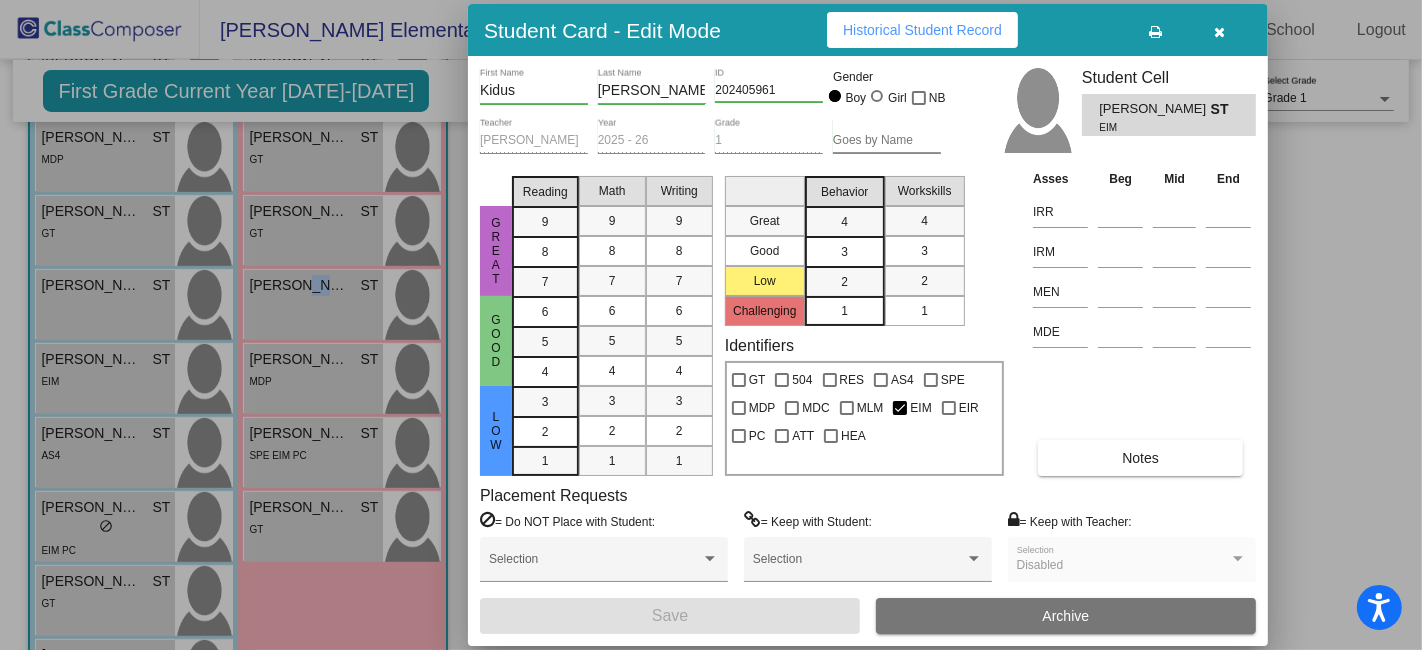 click at bounding box center (1220, 32) 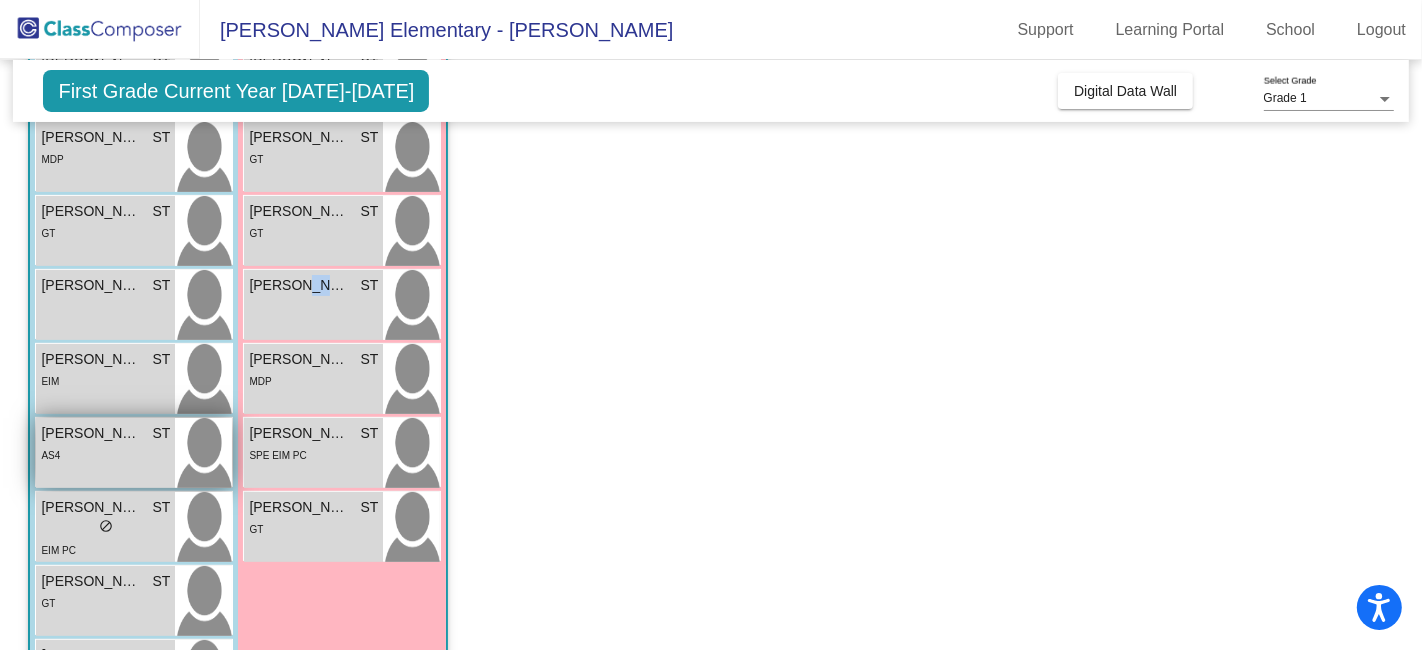 click on "[PERSON_NAME] [PERSON_NAME]" at bounding box center (91, 433) 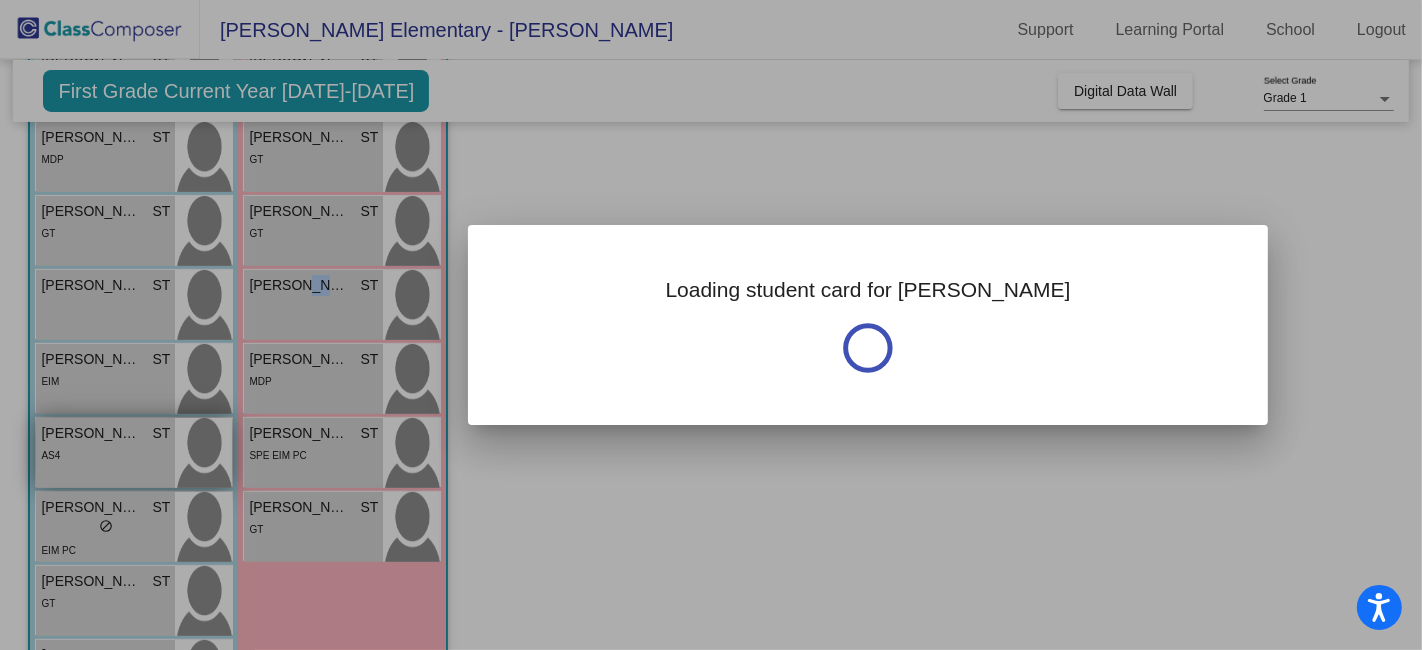 click at bounding box center [711, 325] 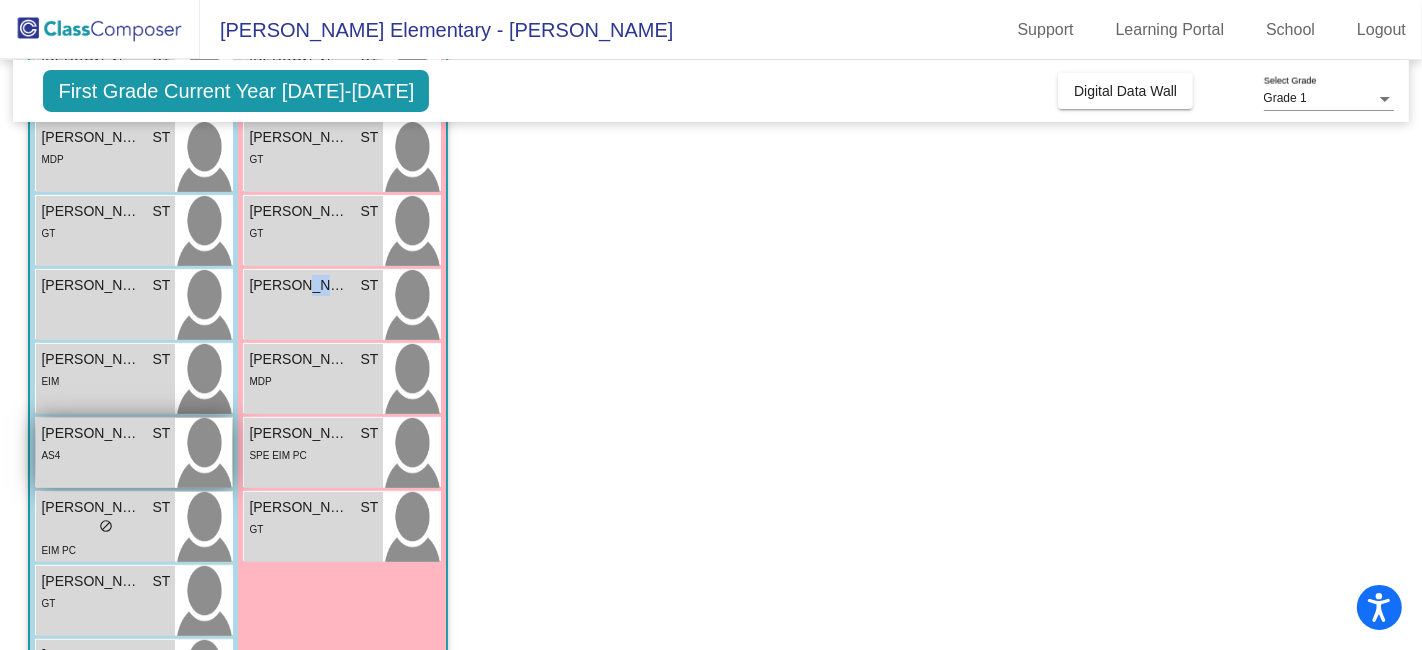 click on "[PERSON_NAME] [PERSON_NAME]" at bounding box center [91, 433] 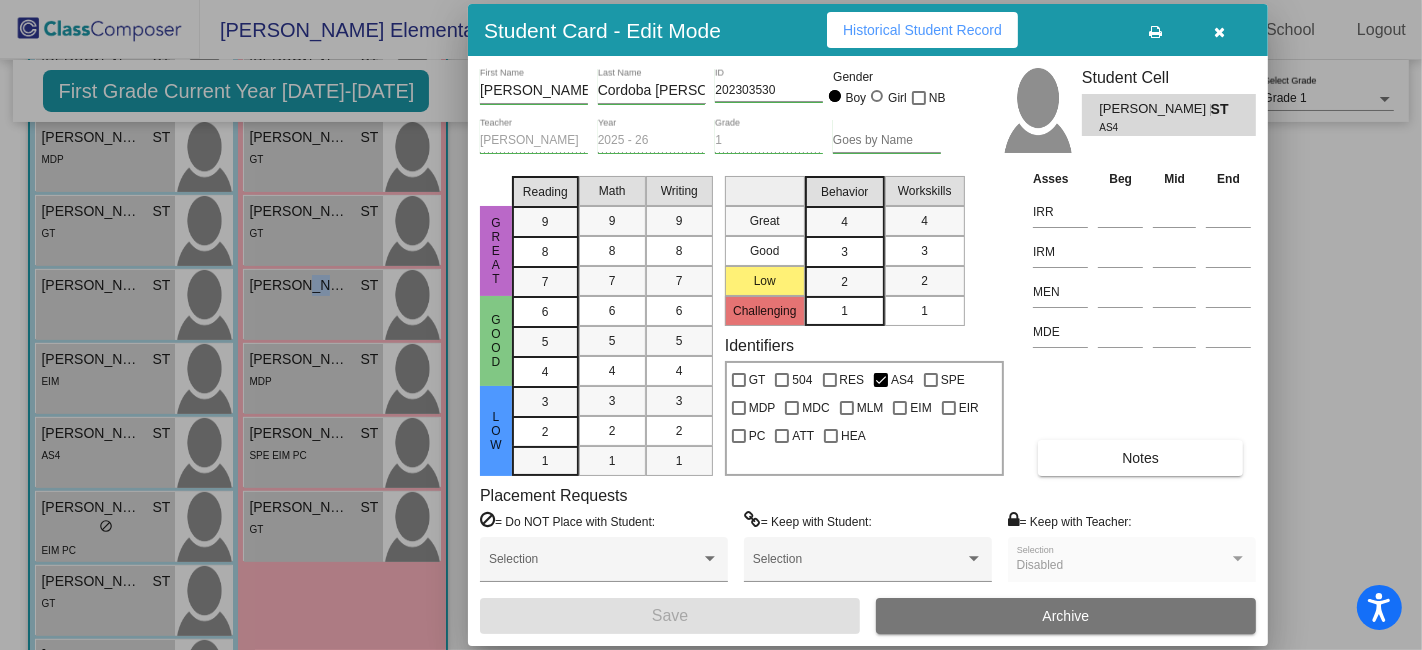 click on "Historical Student Record" at bounding box center [922, 30] 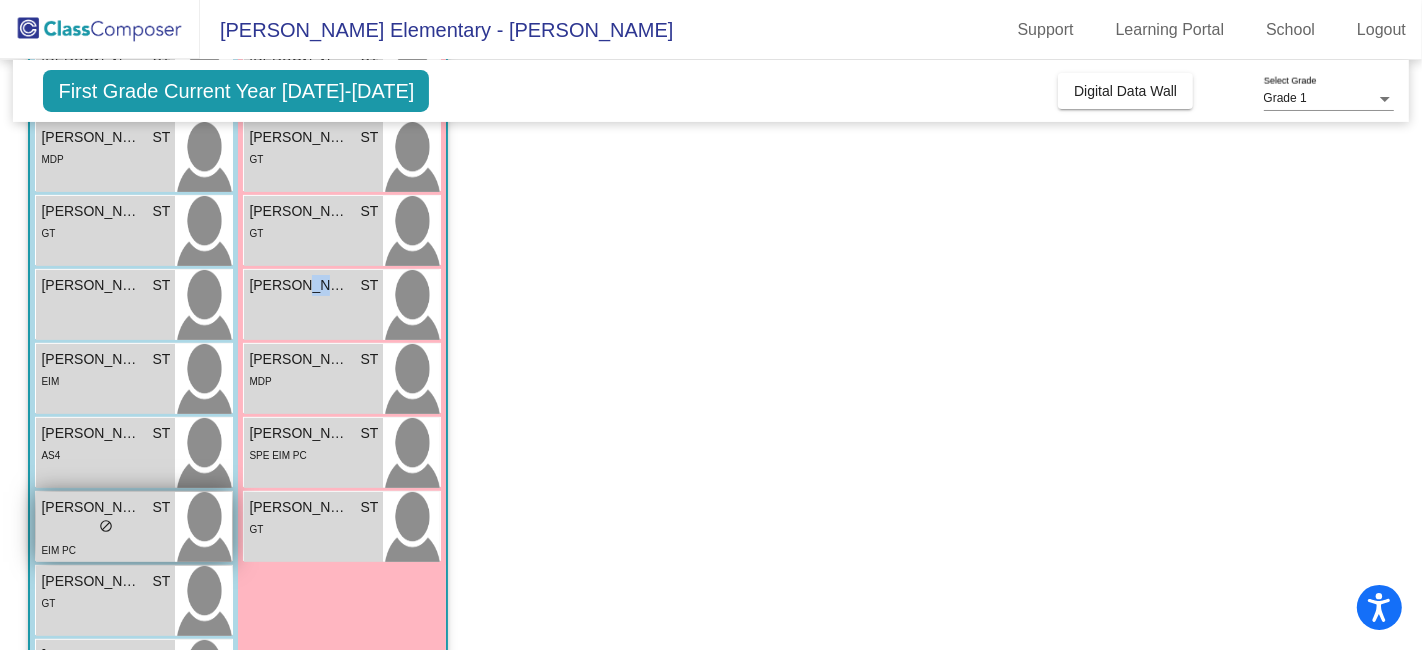 click on "EIM PC" at bounding box center (105, 549) 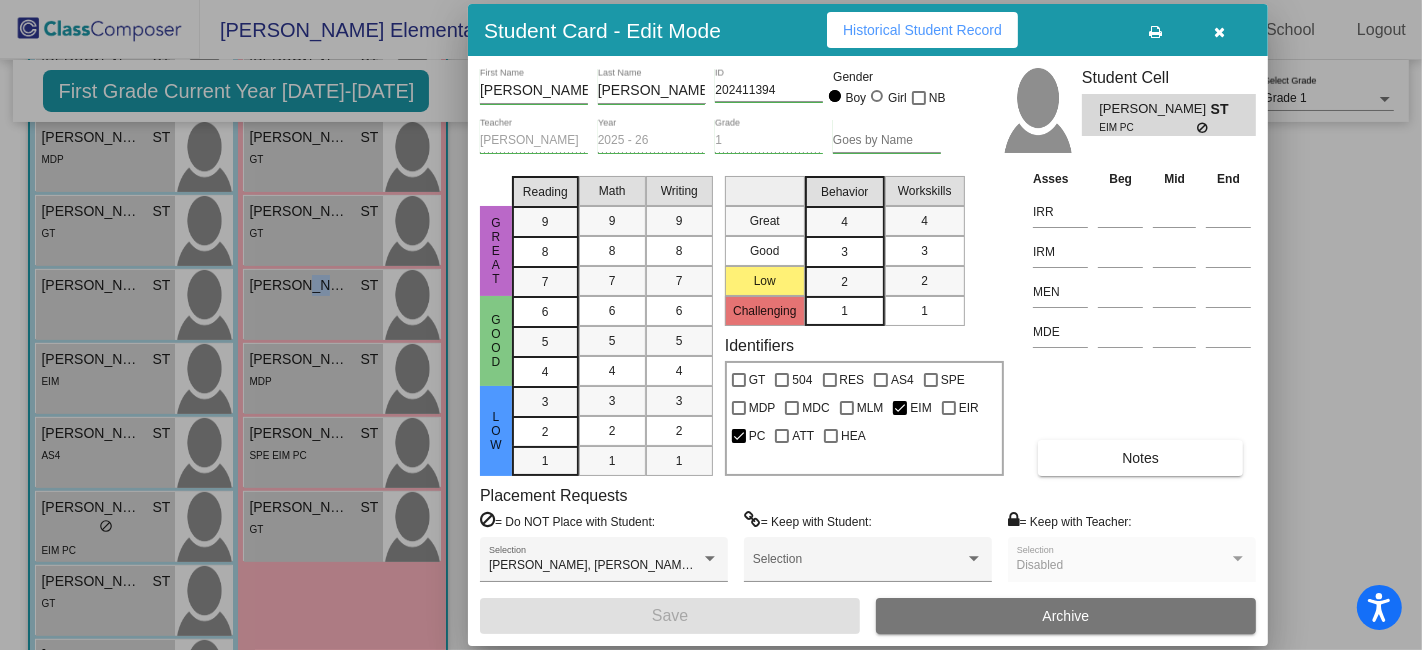 click on "Historical Student Record" at bounding box center (922, 30) 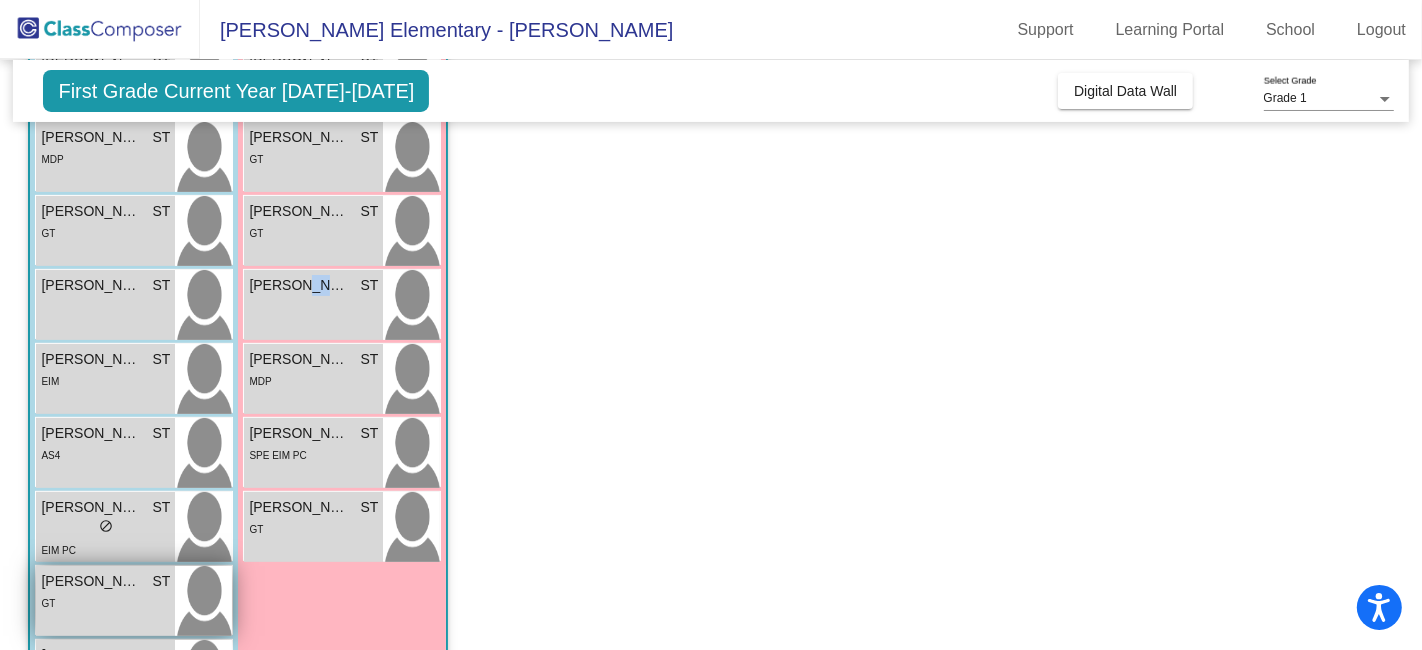 click on "GT" at bounding box center [105, 602] 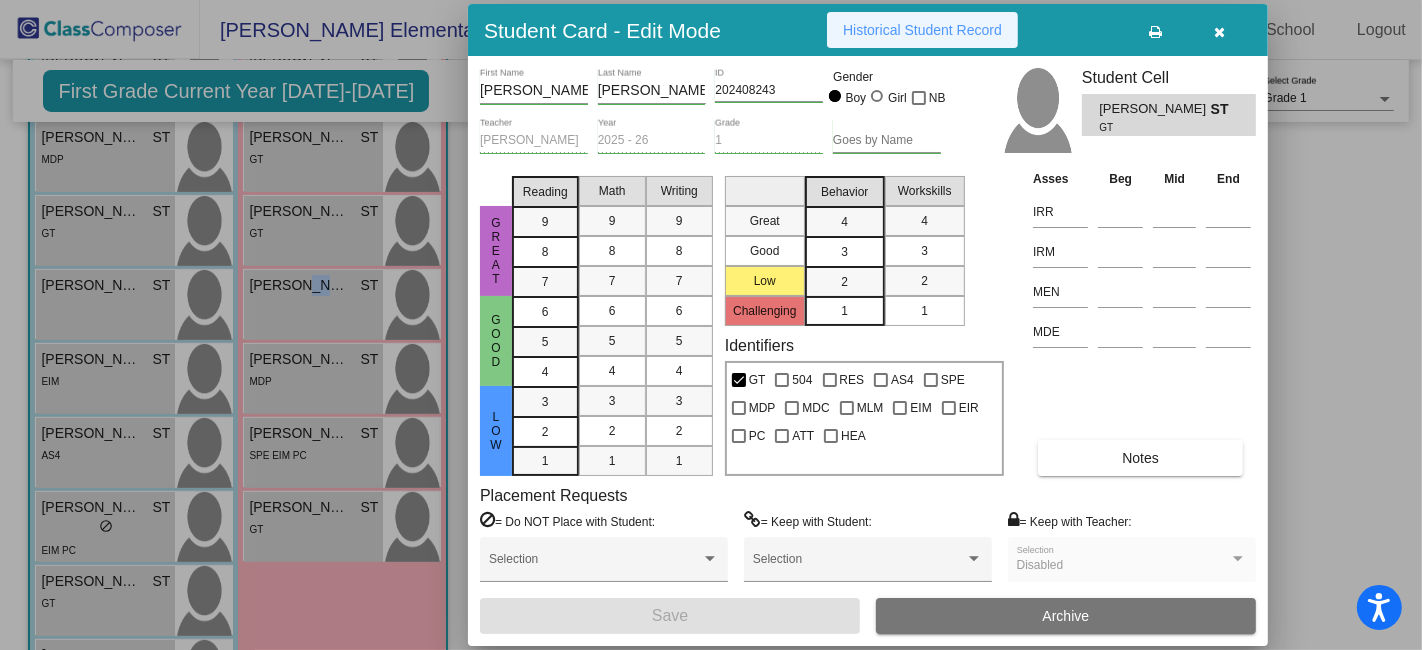 click on "Historical Student Record" at bounding box center [922, 30] 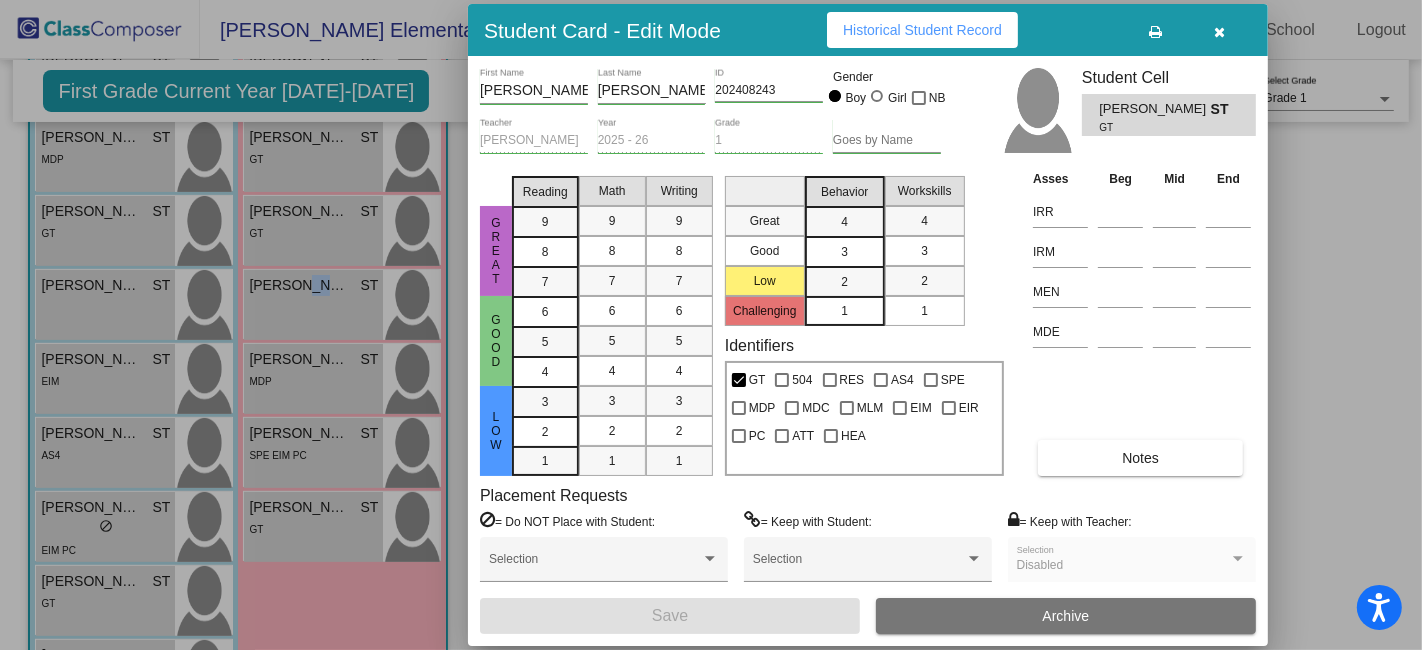 click at bounding box center [1220, 32] 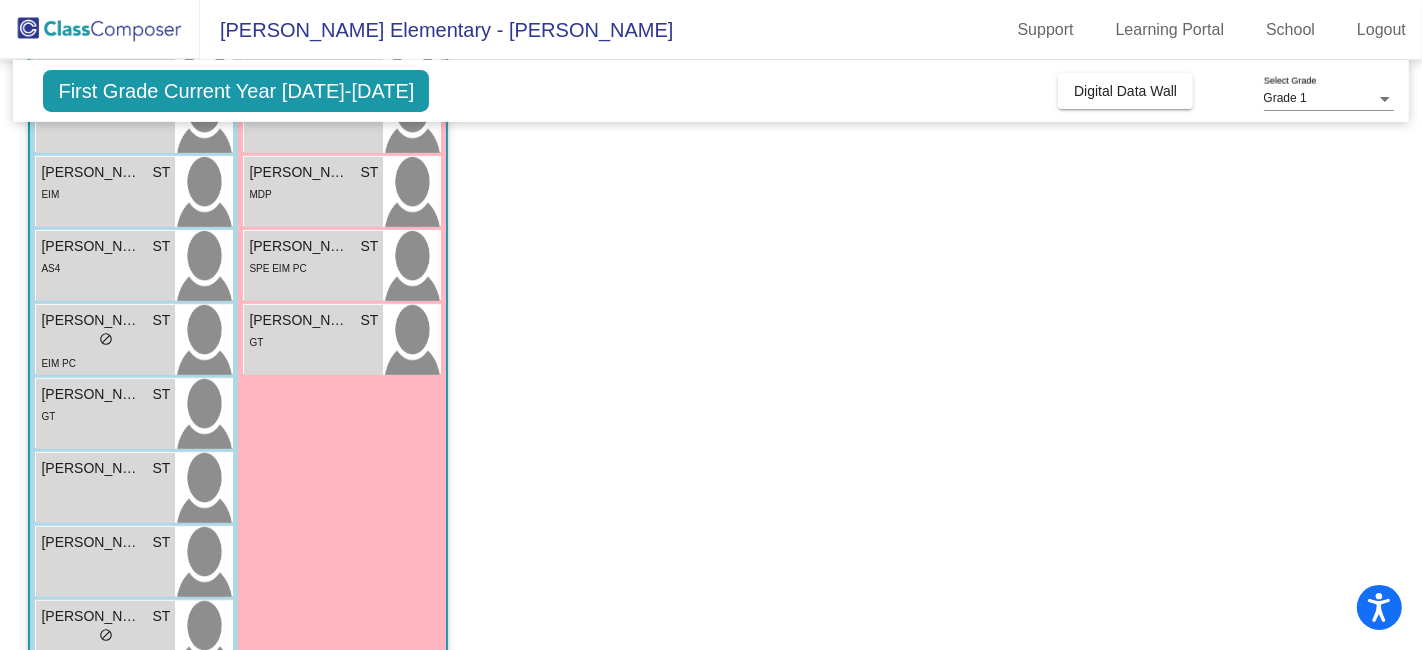 scroll, scrollTop: 610, scrollLeft: 0, axis: vertical 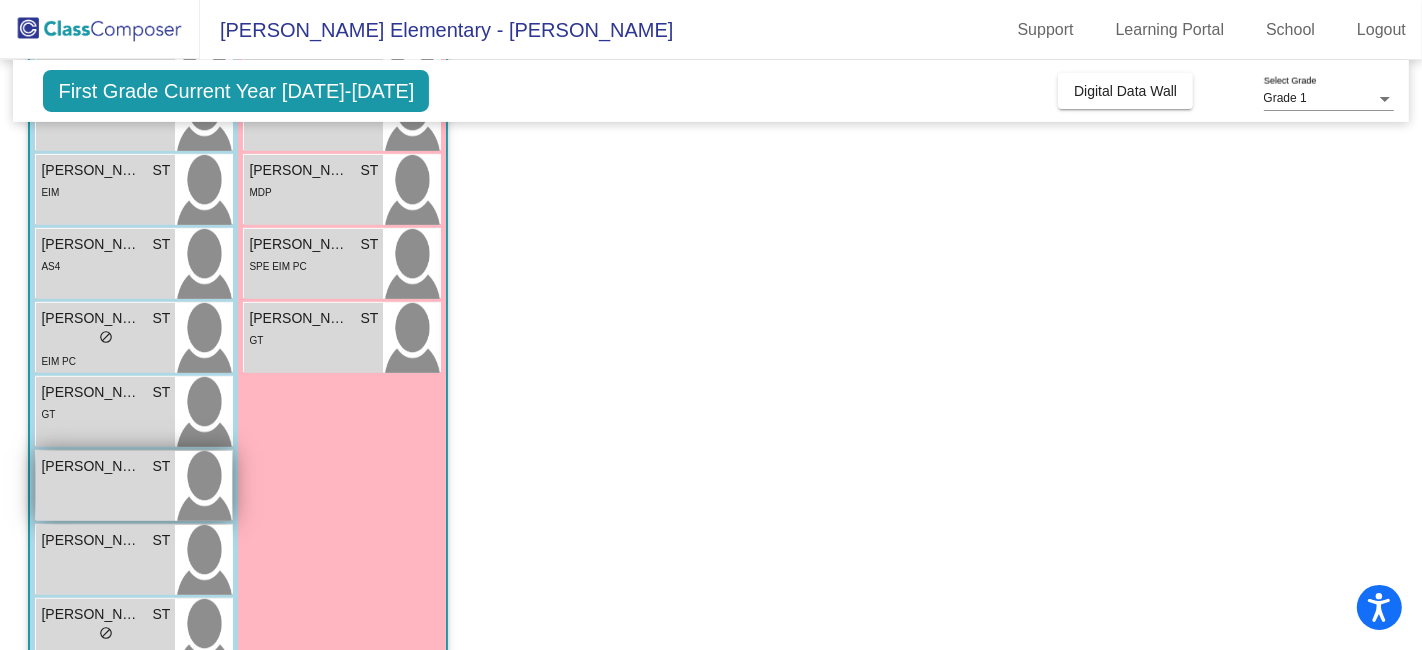 click on "[PERSON_NAME] ST lock do_not_disturb_alt" at bounding box center [105, 486] 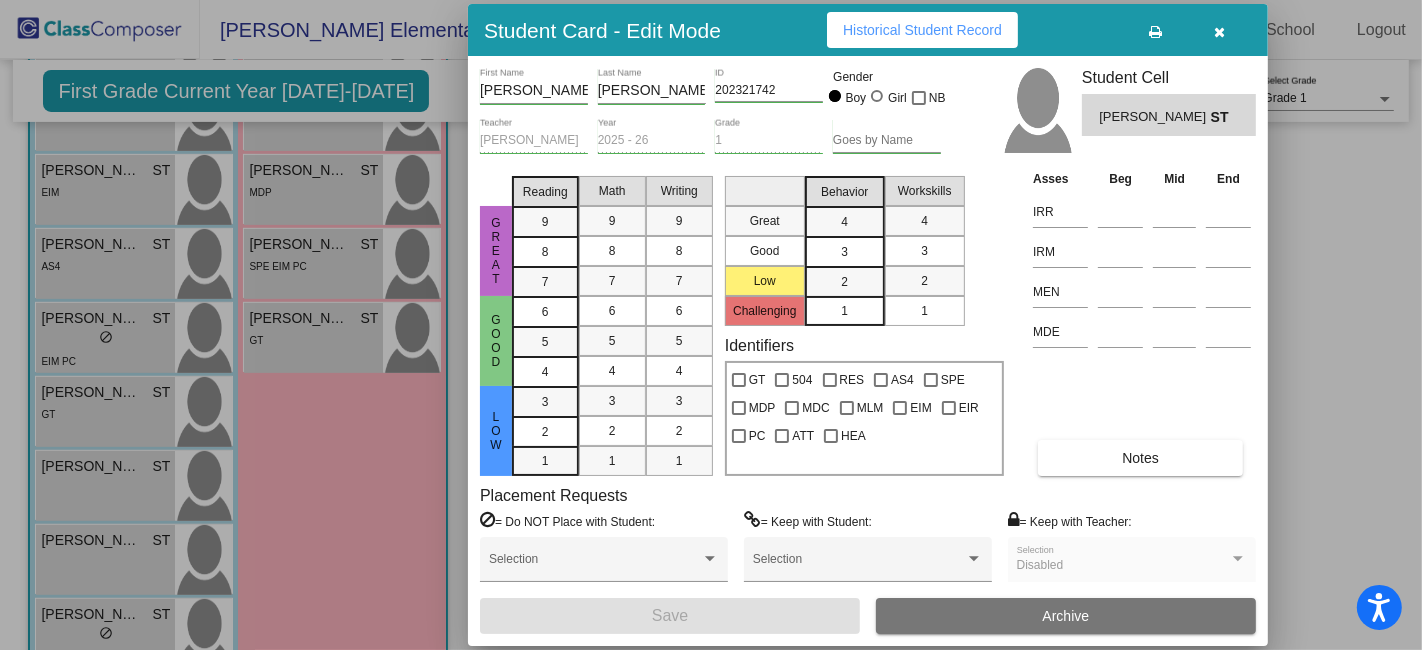 click on "Historical Student Record" at bounding box center [922, 30] 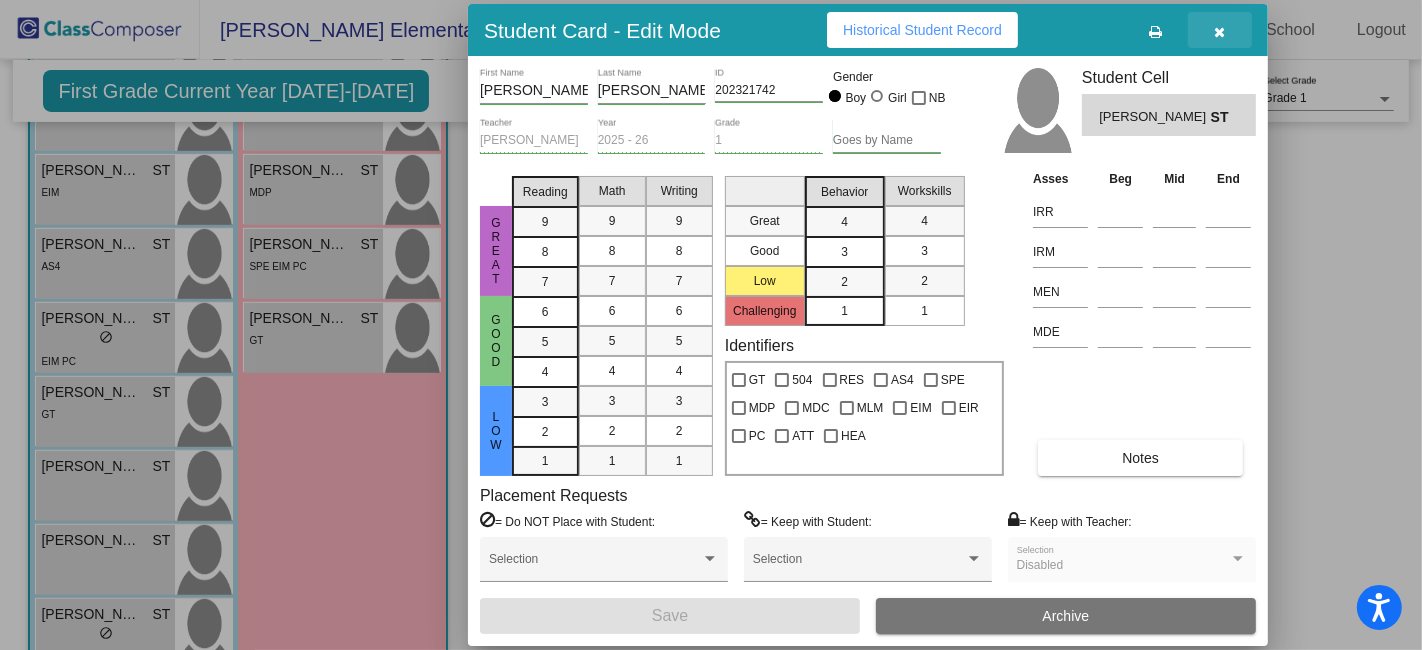 click at bounding box center (1220, 32) 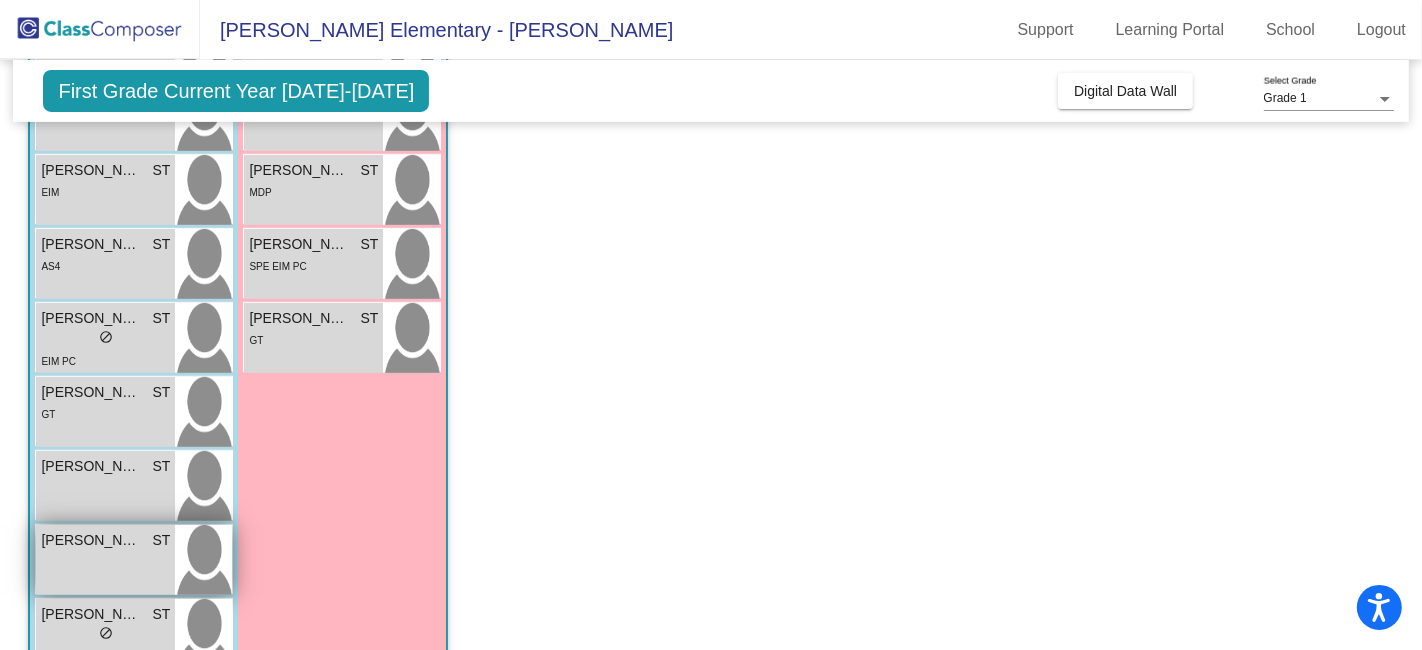click on "[PERSON_NAME] ST lock do_not_disturb_alt" at bounding box center [105, 560] 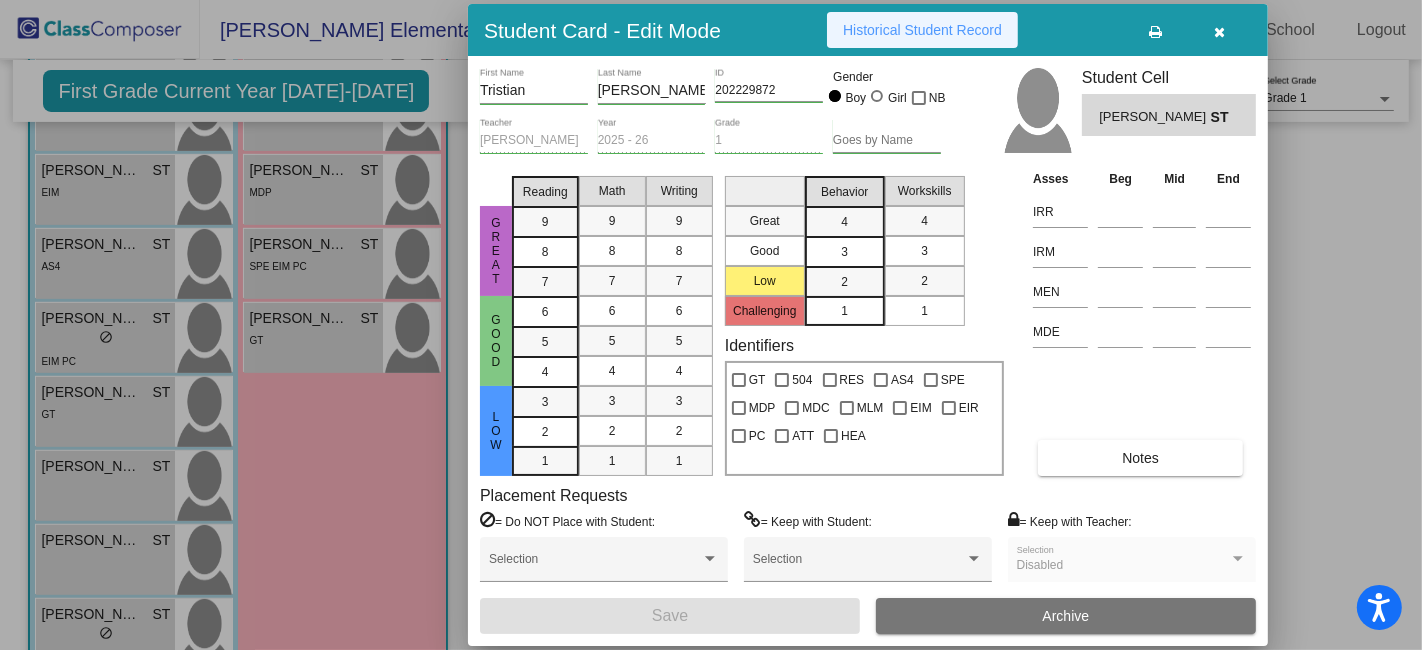 click on "Historical Student Record" at bounding box center (922, 30) 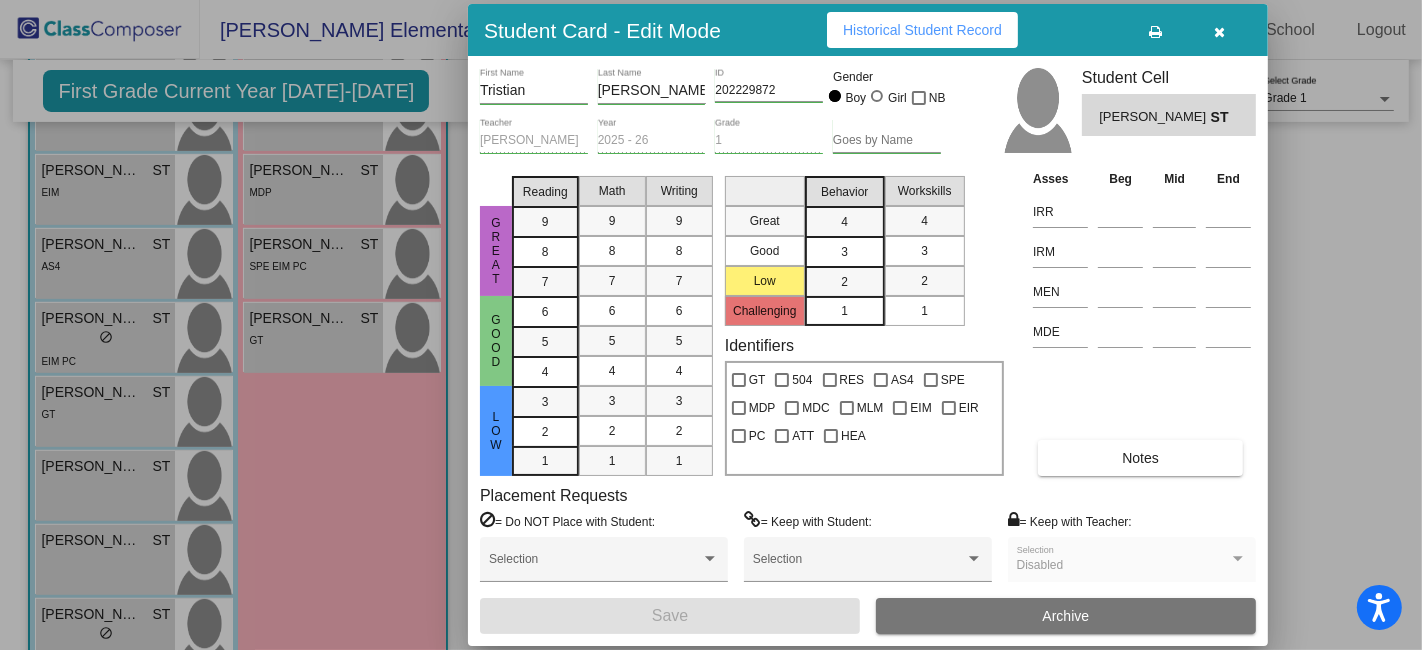 click at bounding box center [1220, 32] 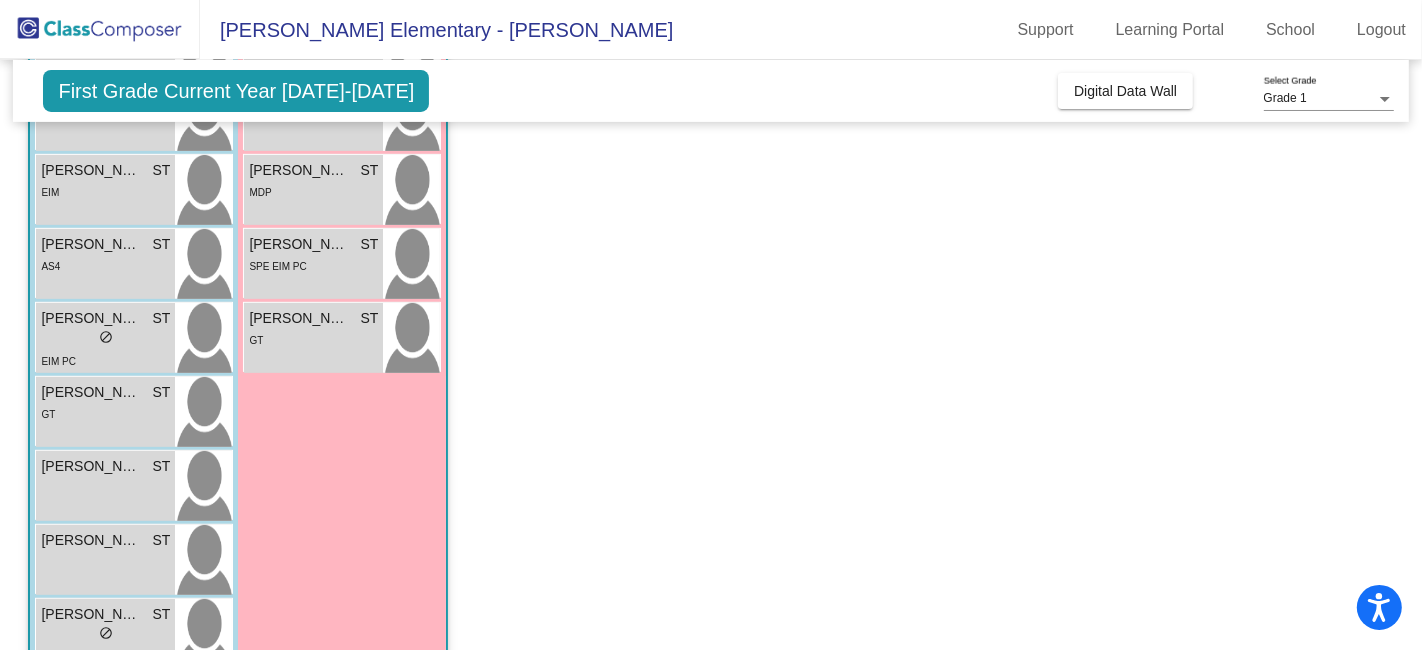scroll, scrollTop: 662, scrollLeft: 0, axis: vertical 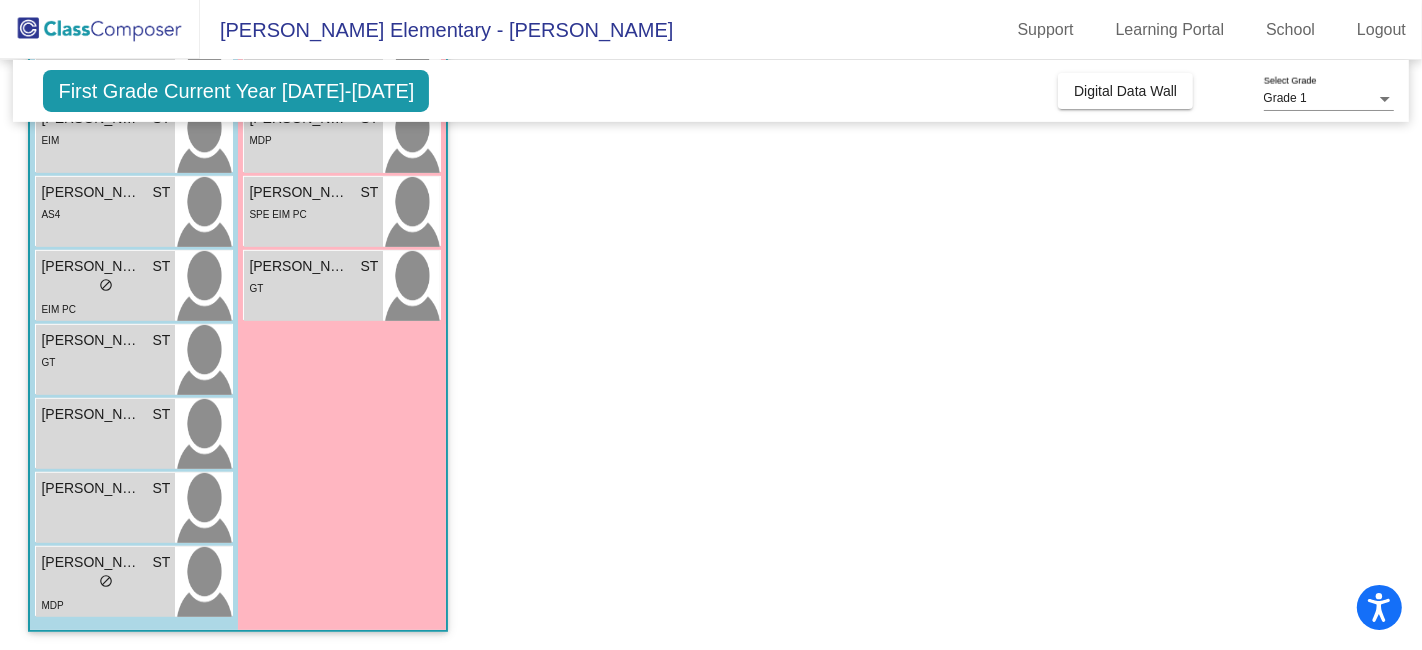 drag, startPoint x: 691, startPoint y: 447, endPoint x: 780, endPoint y: 210, distance: 253.16003 